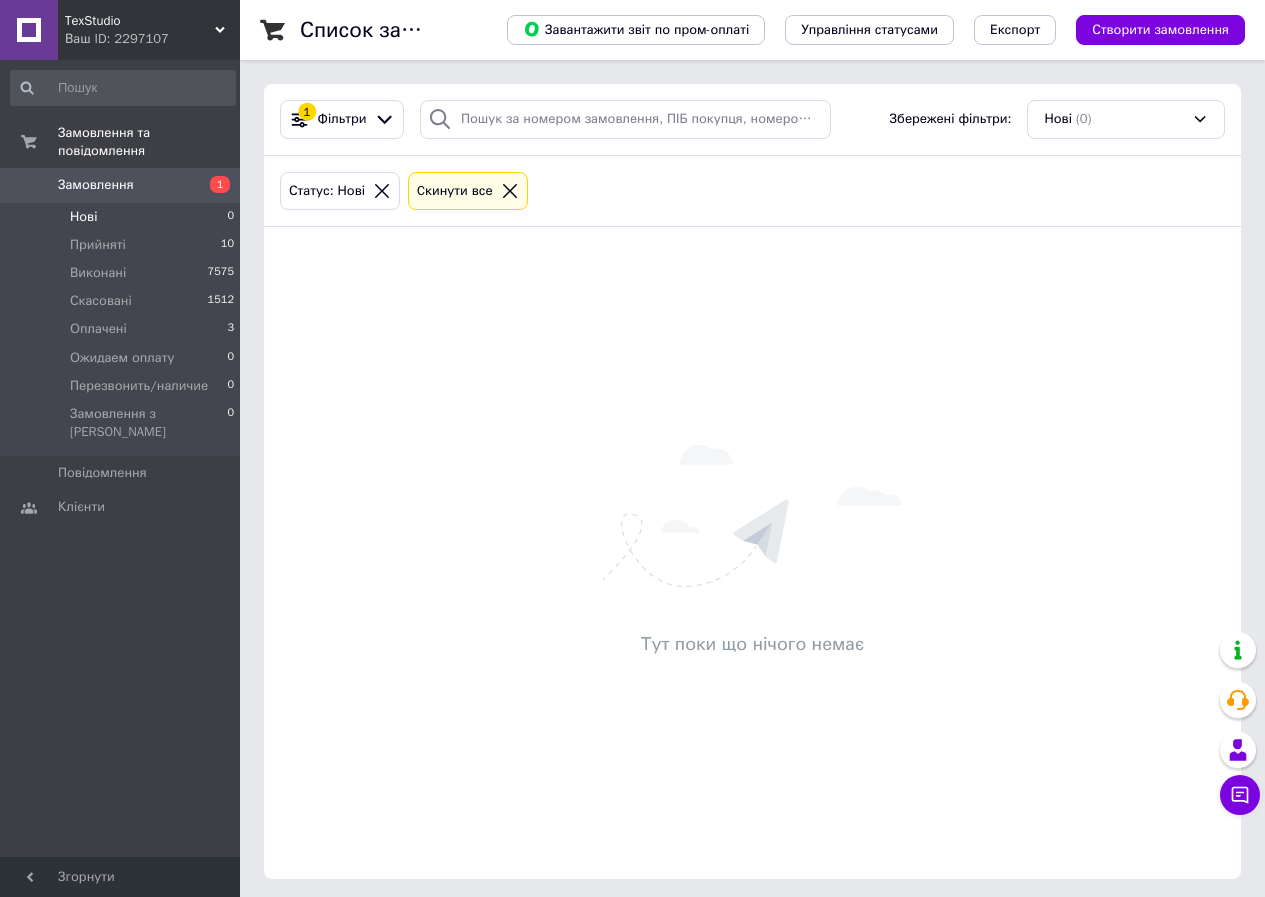 click on "Нові 0" at bounding box center [123, 217] 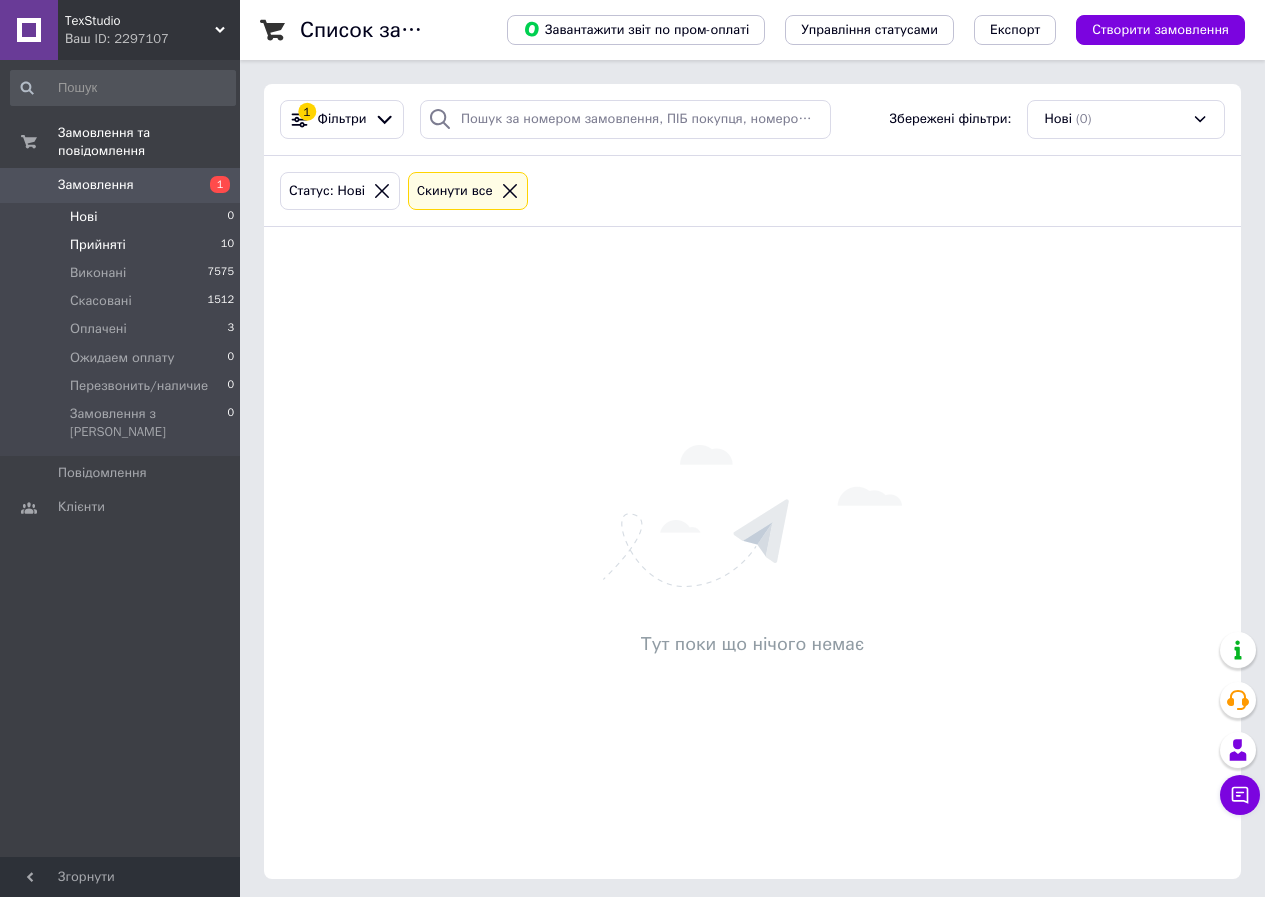 click on "Прийняті" at bounding box center [98, 245] 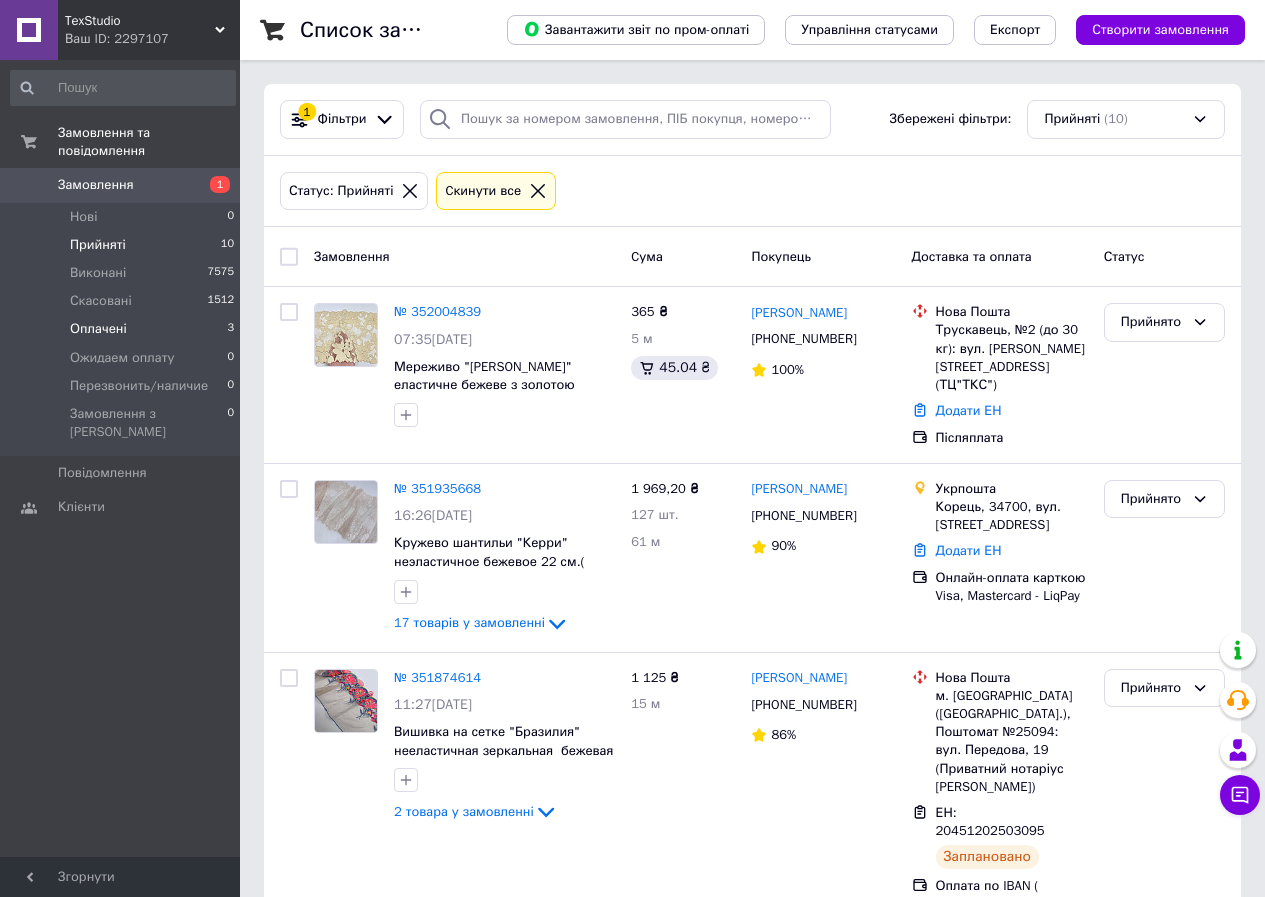 click on "Оплачені" at bounding box center (98, 329) 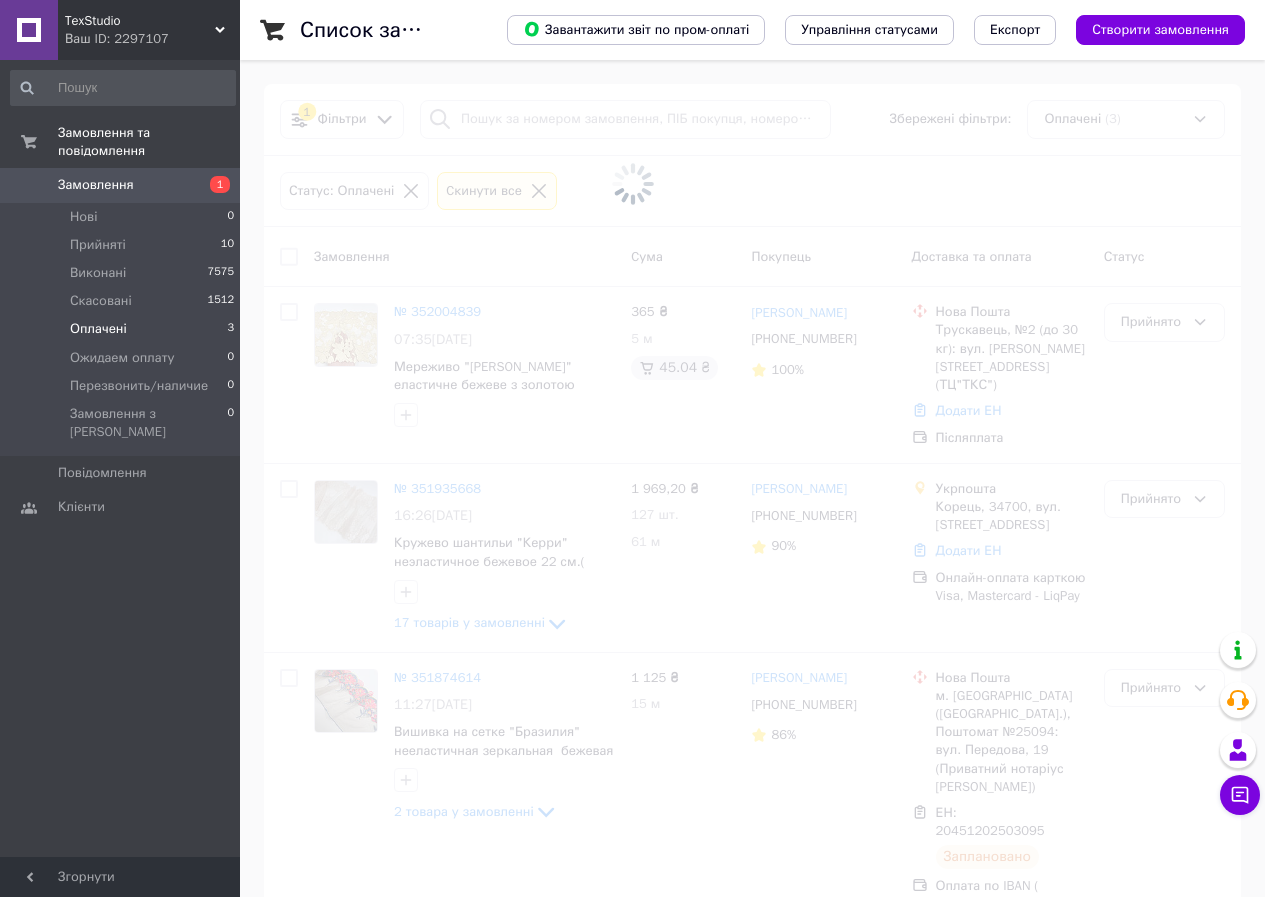 click on "Оплачені 3" at bounding box center [123, 329] 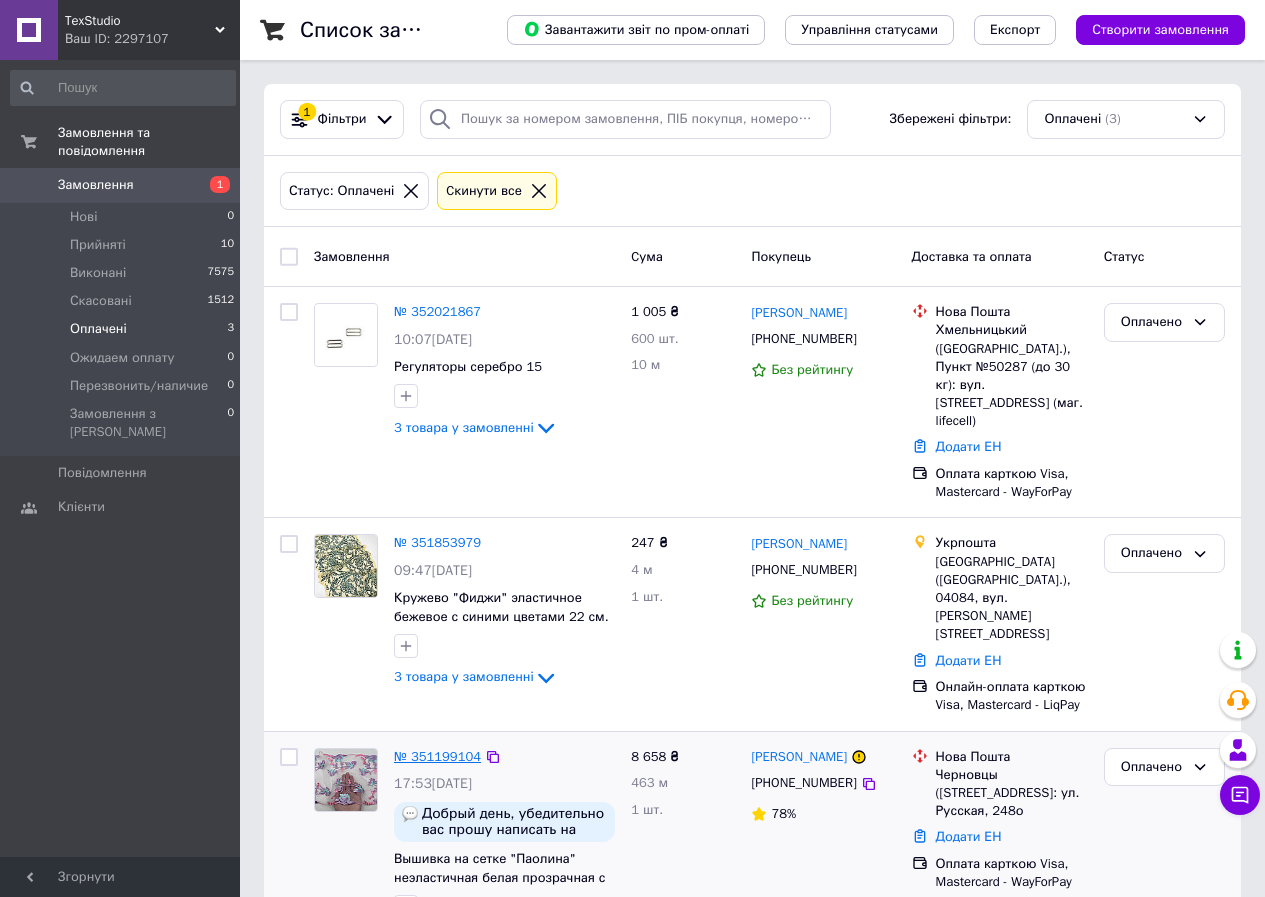 click on "№ 351199104" at bounding box center [437, 756] 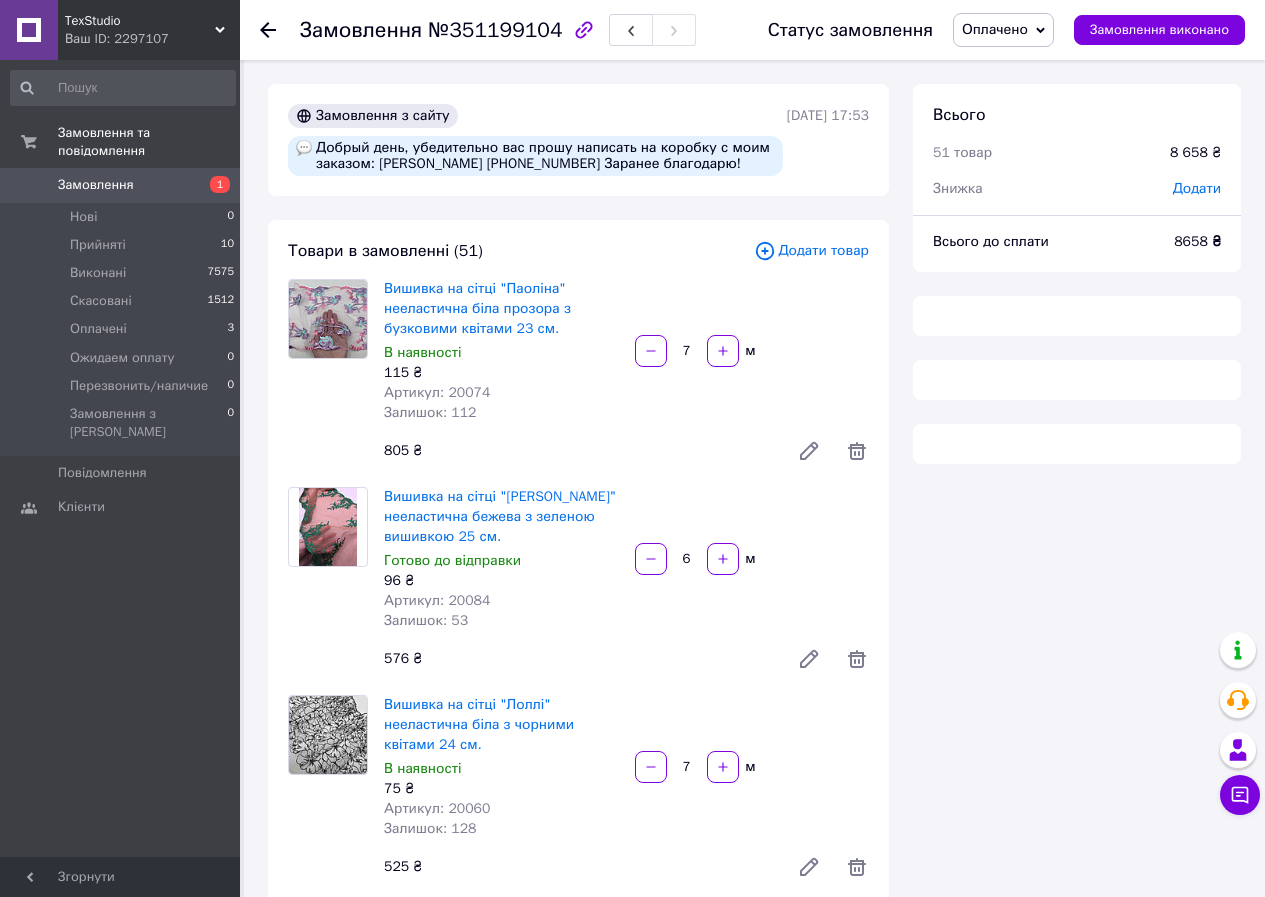 type on "8889.42" 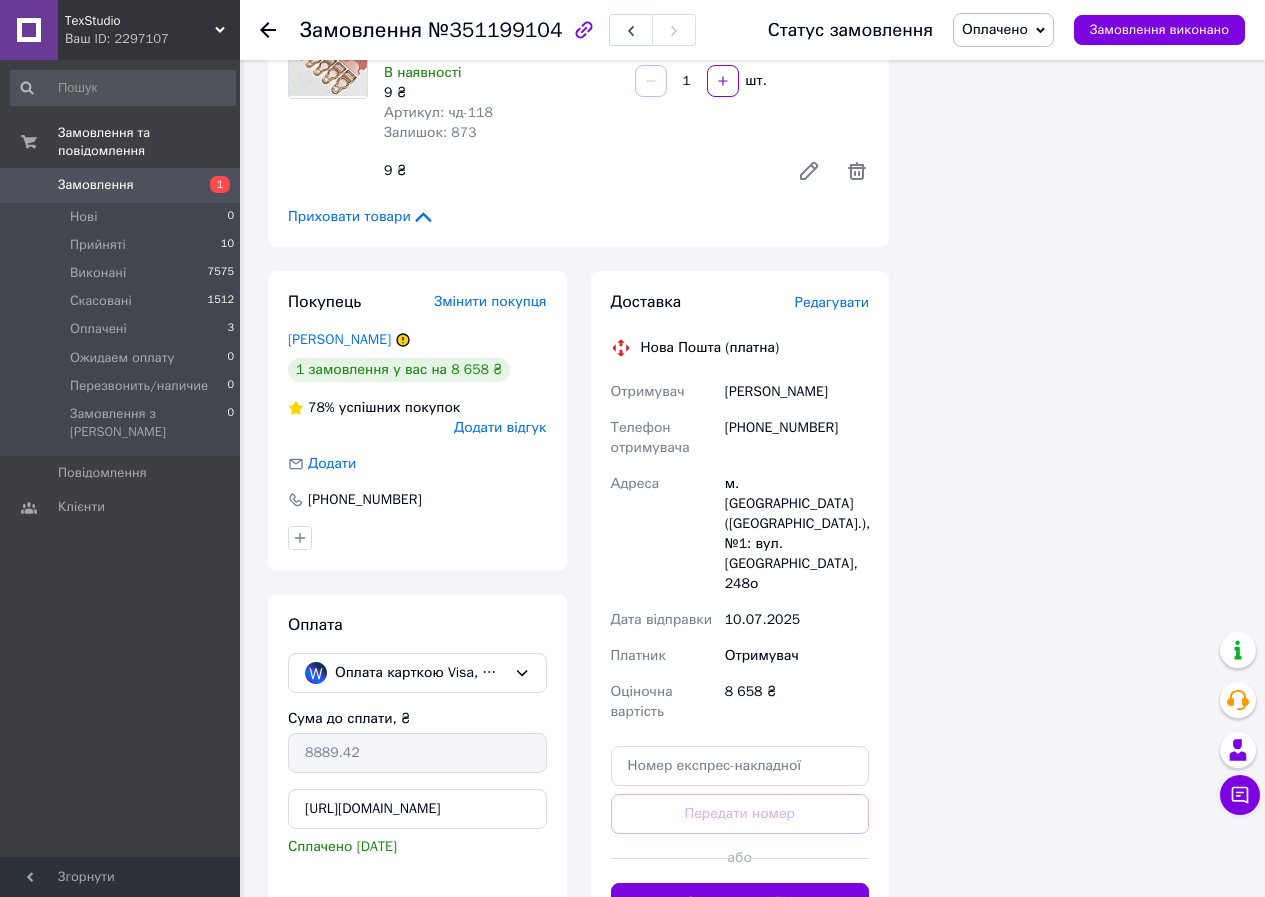 scroll, scrollTop: 8700, scrollLeft: 0, axis: vertical 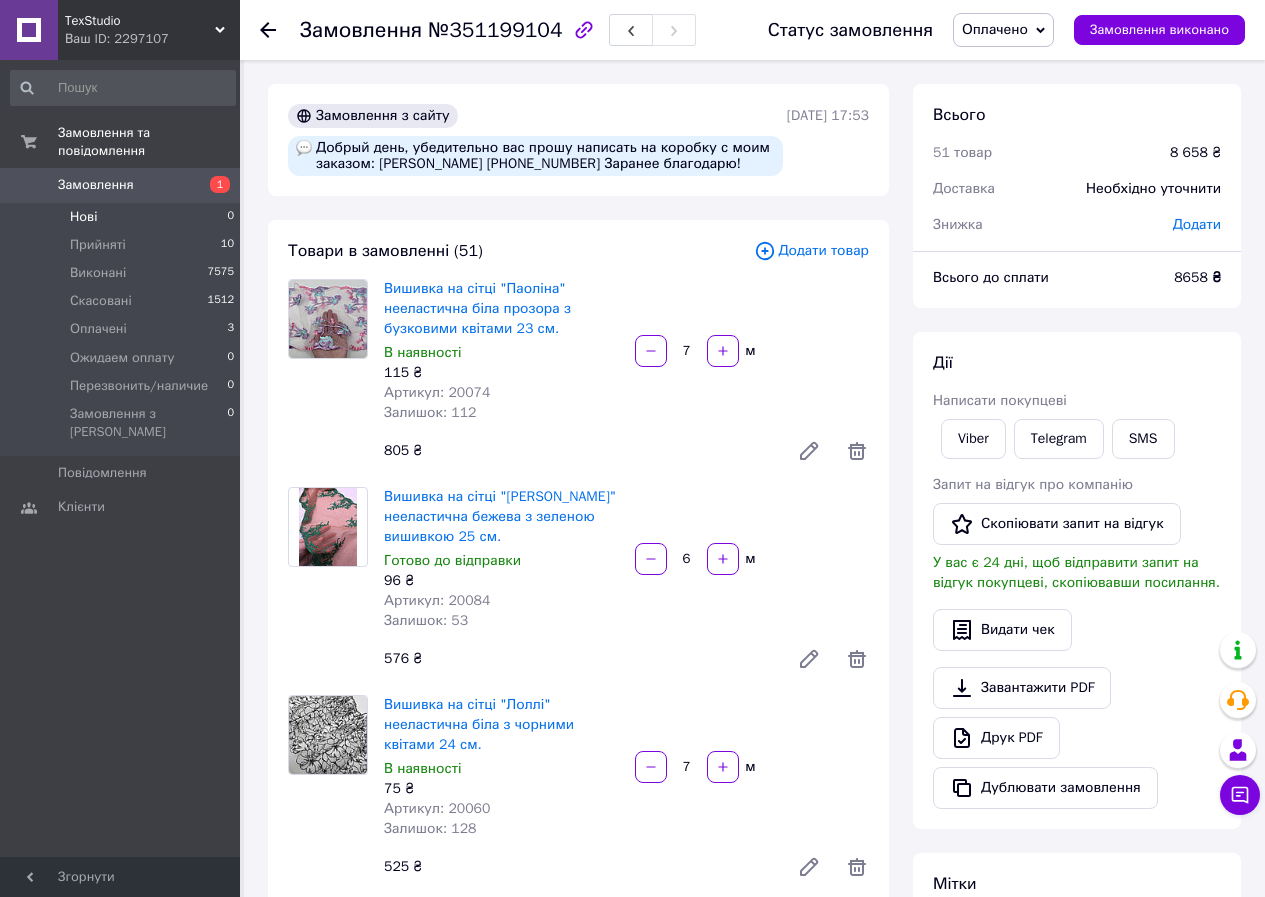 click on "Нові 0" at bounding box center (123, 217) 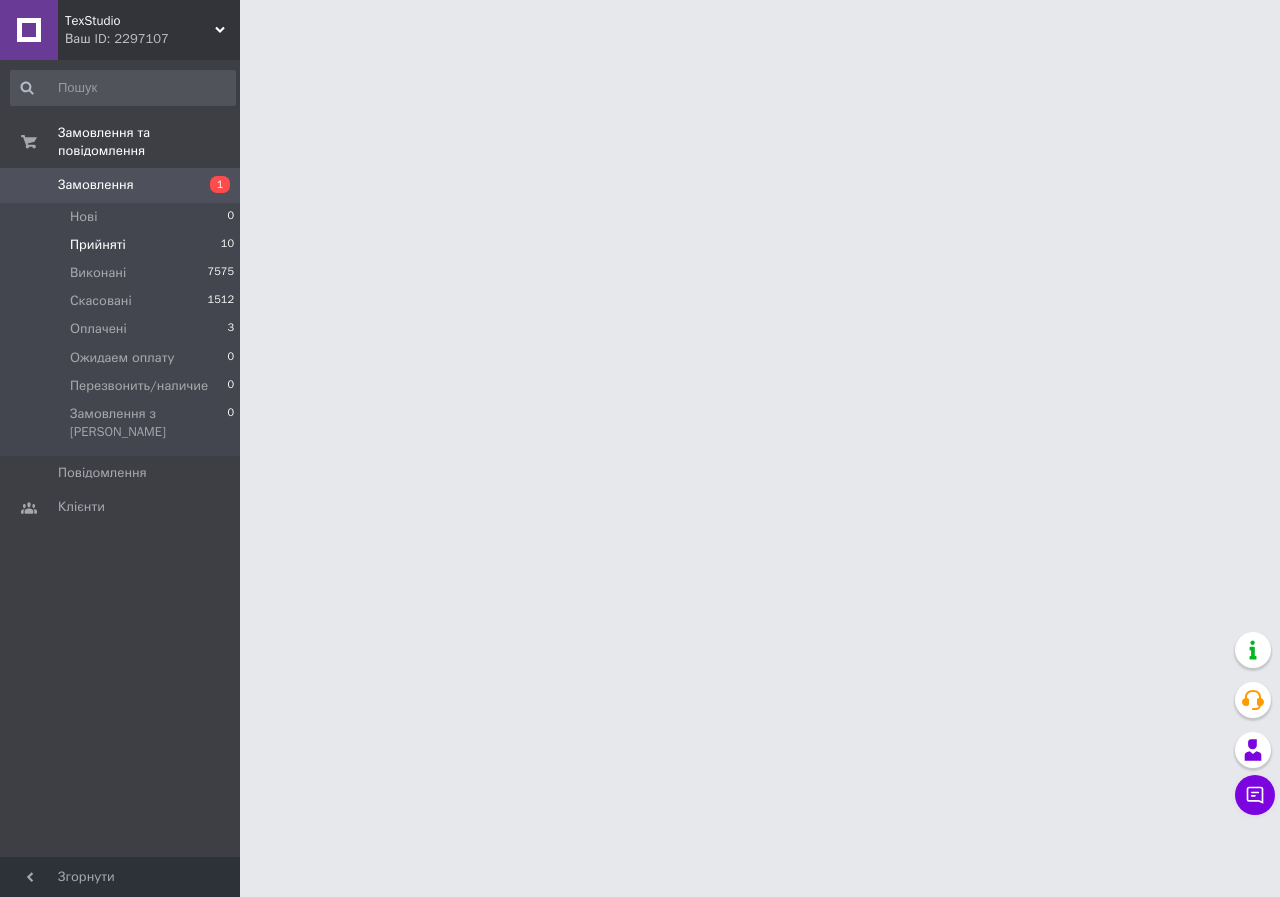 click on "Прийняті" at bounding box center [98, 245] 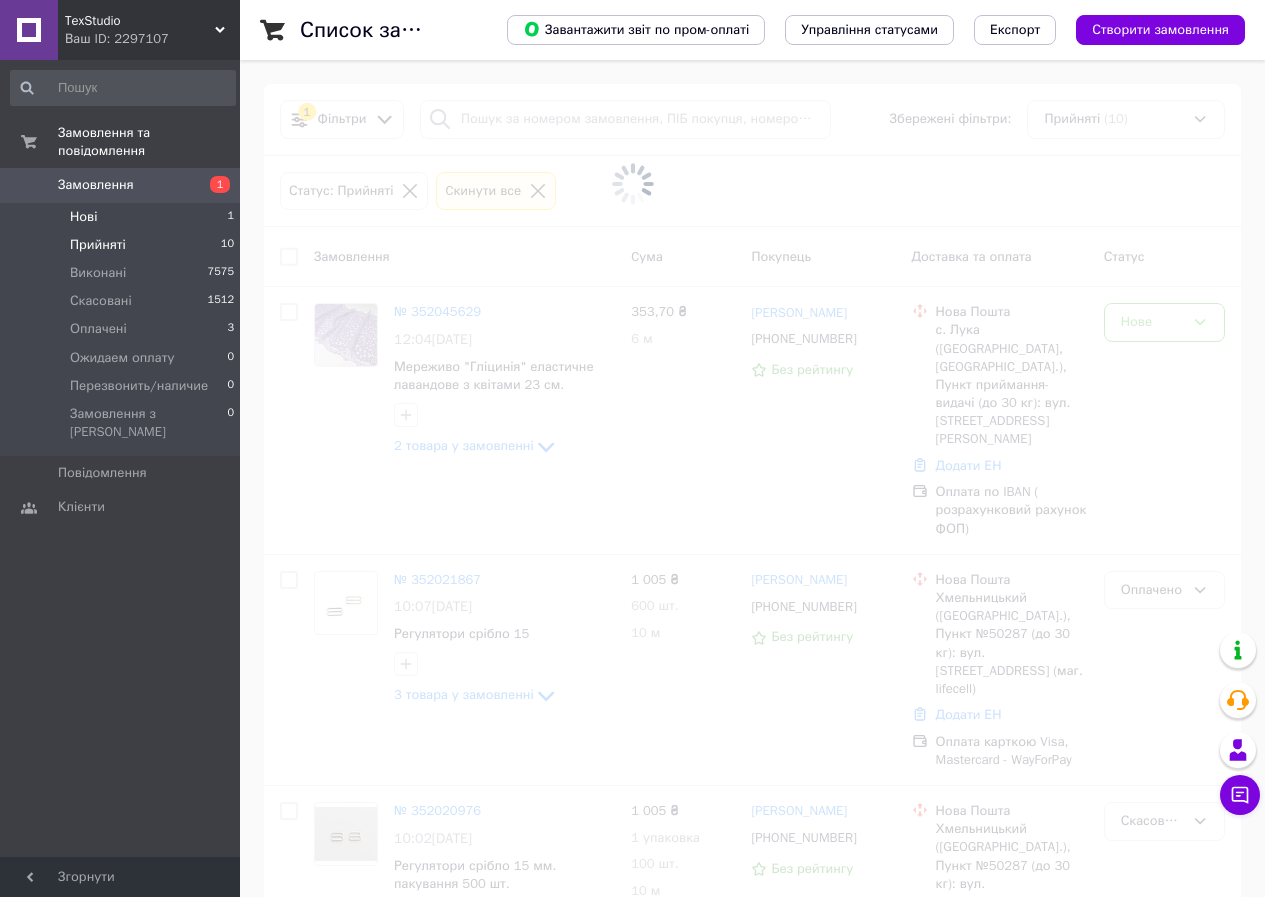 click on "Нові 1" at bounding box center [123, 217] 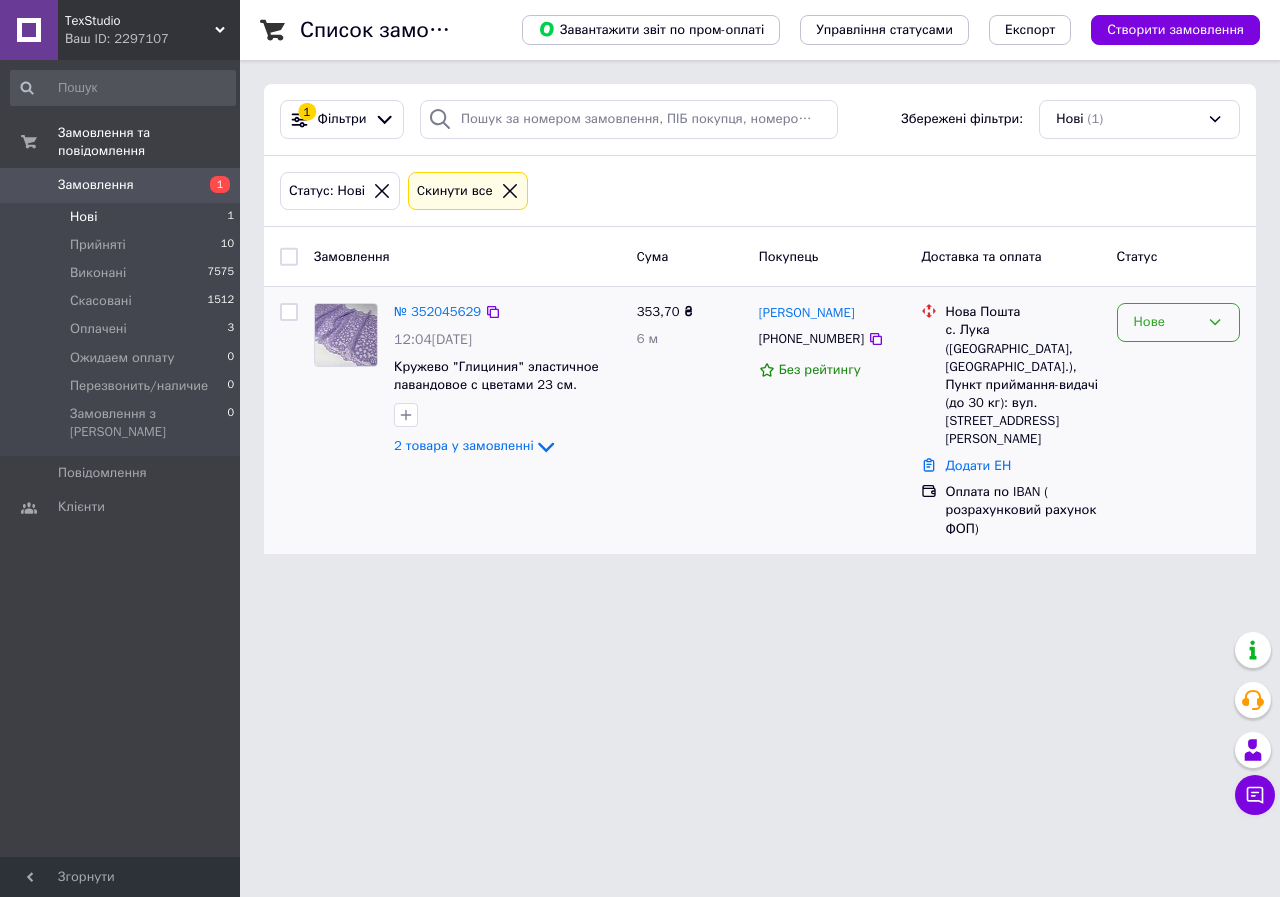 click on "Нове" at bounding box center [1166, 322] 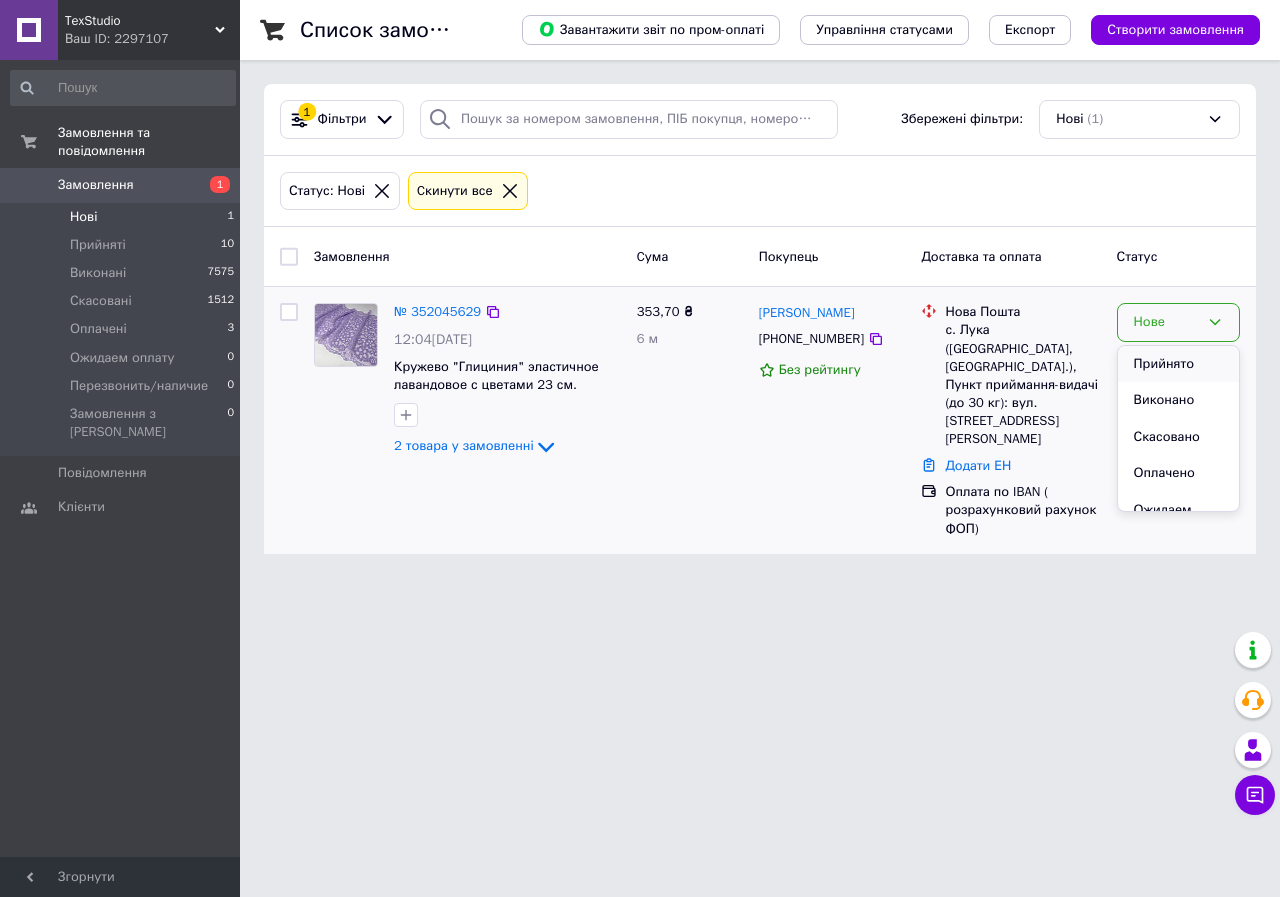 click on "Прийнято" at bounding box center (1178, 364) 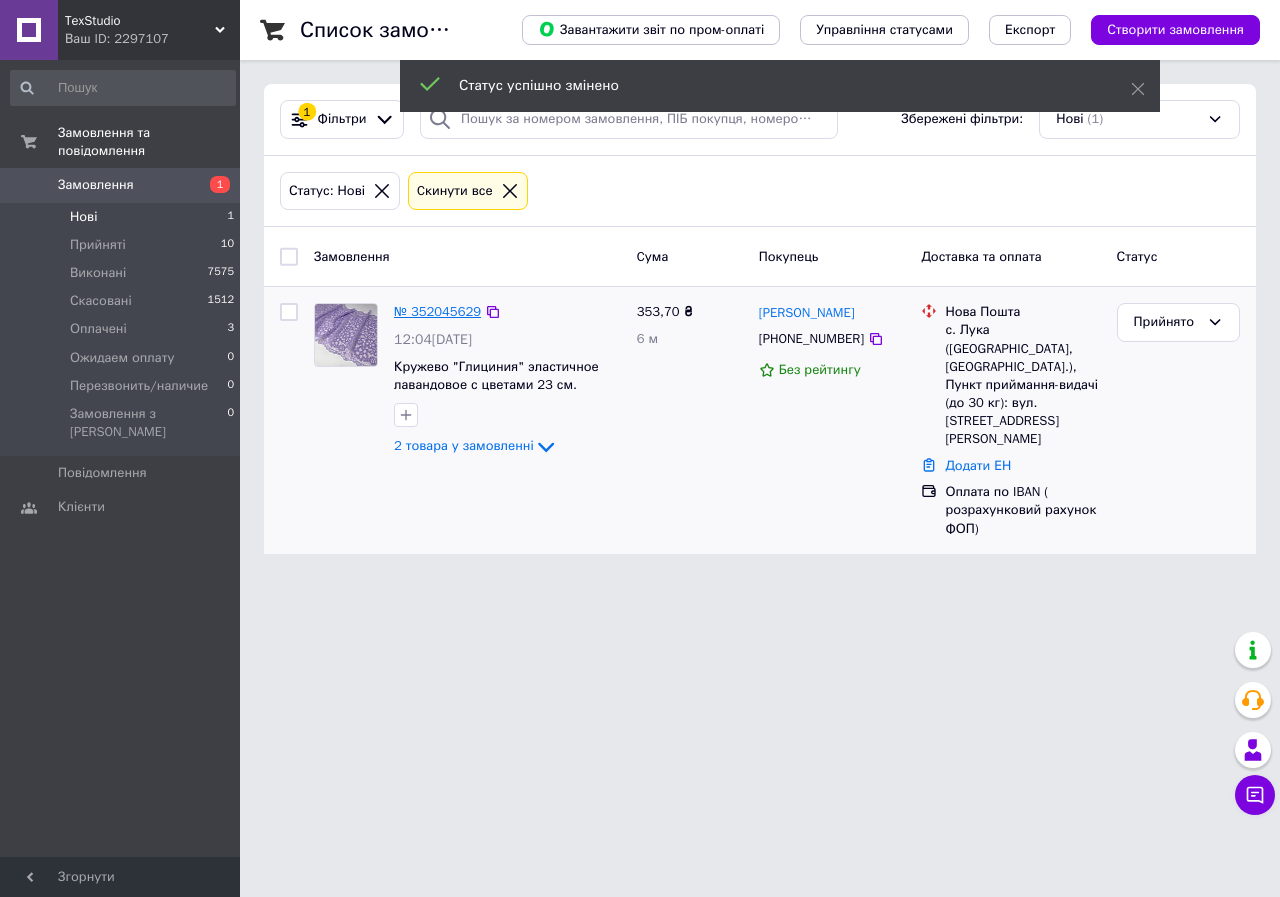 click on "№ 352045629" at bounding box center [437, 311] 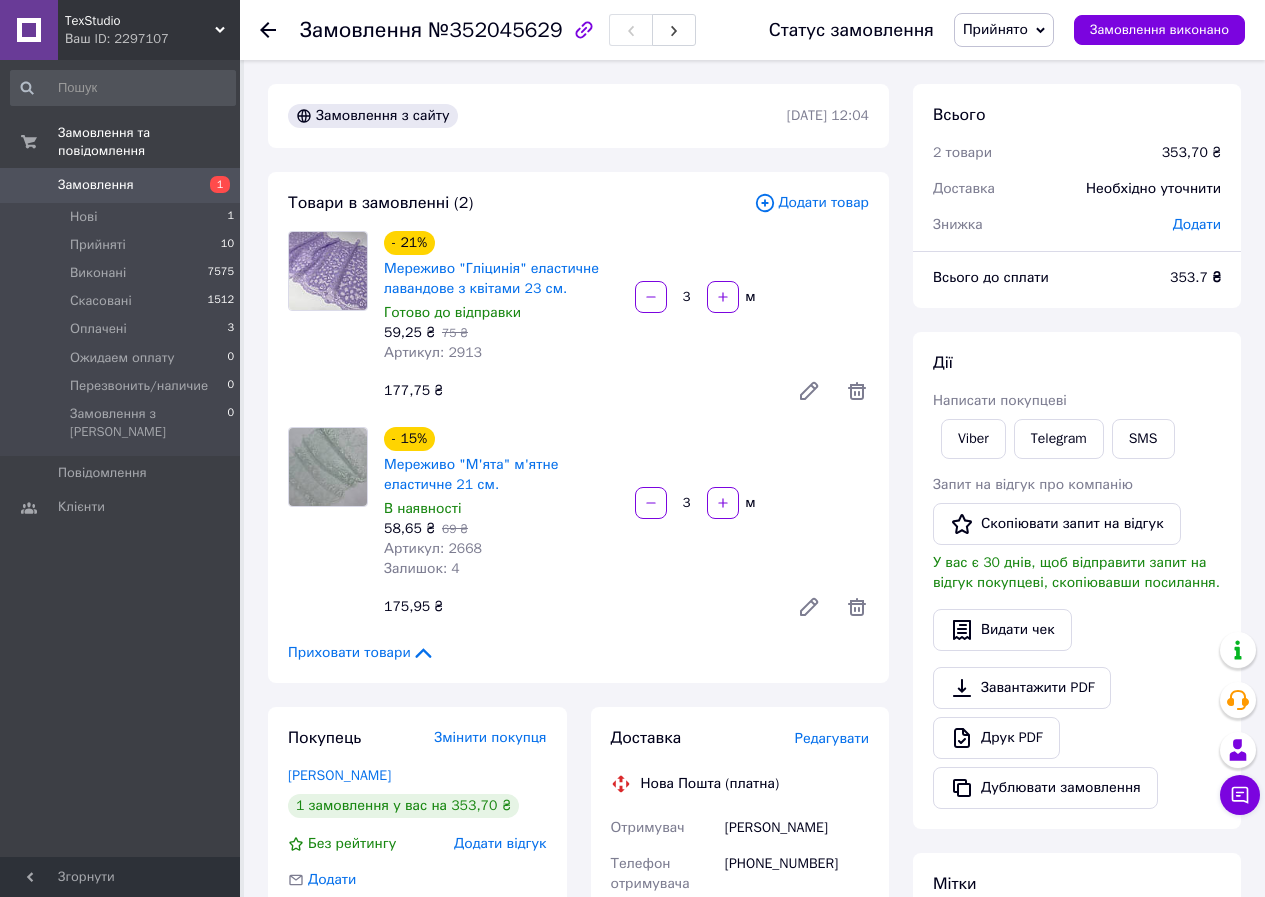scroll, scrollTop: 300, scrollLeft: 0, axis: vertical 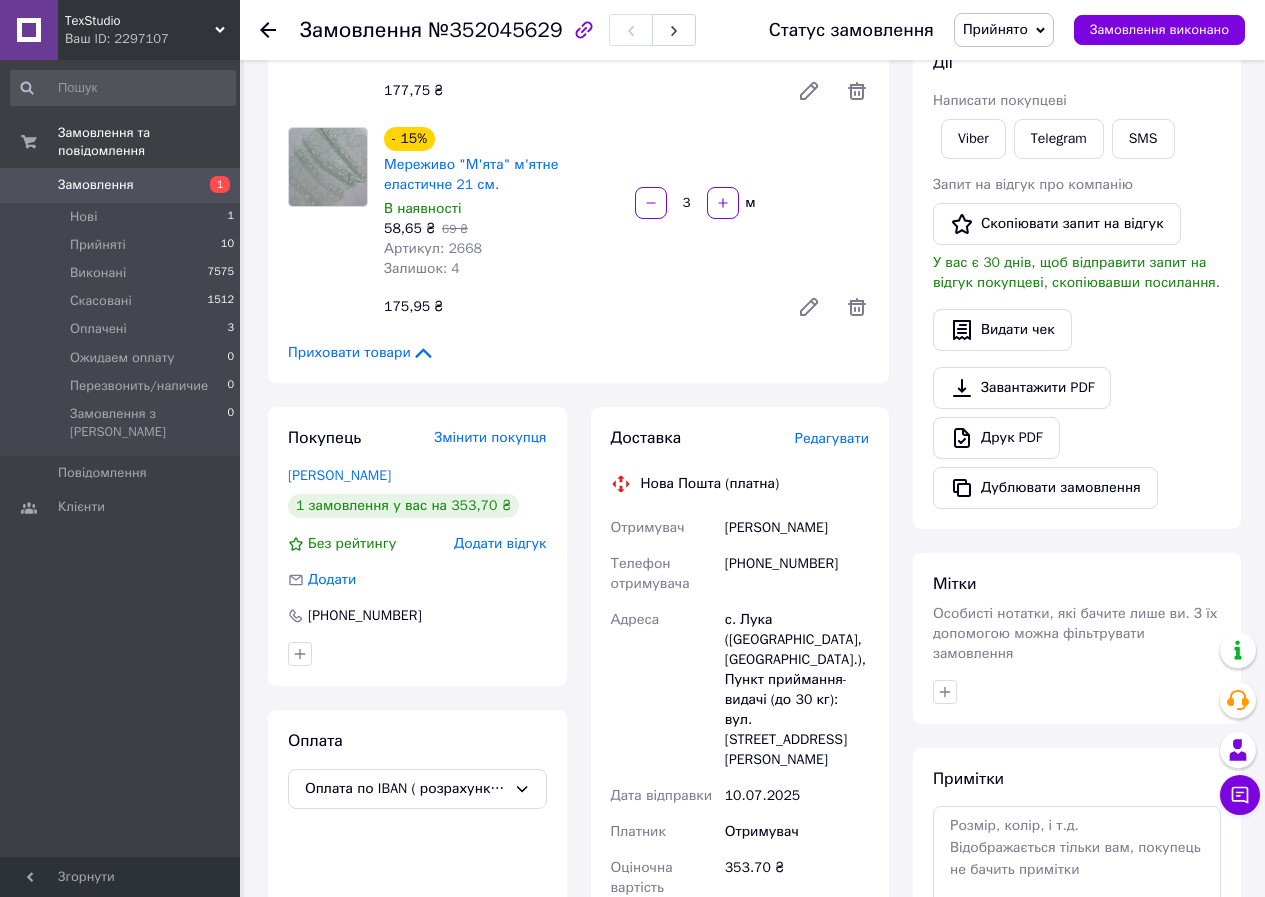 drag, startPoint x: 720, startPoint y: 530, endPoint x: 868, endPoint y: 535, distance: 148.08444 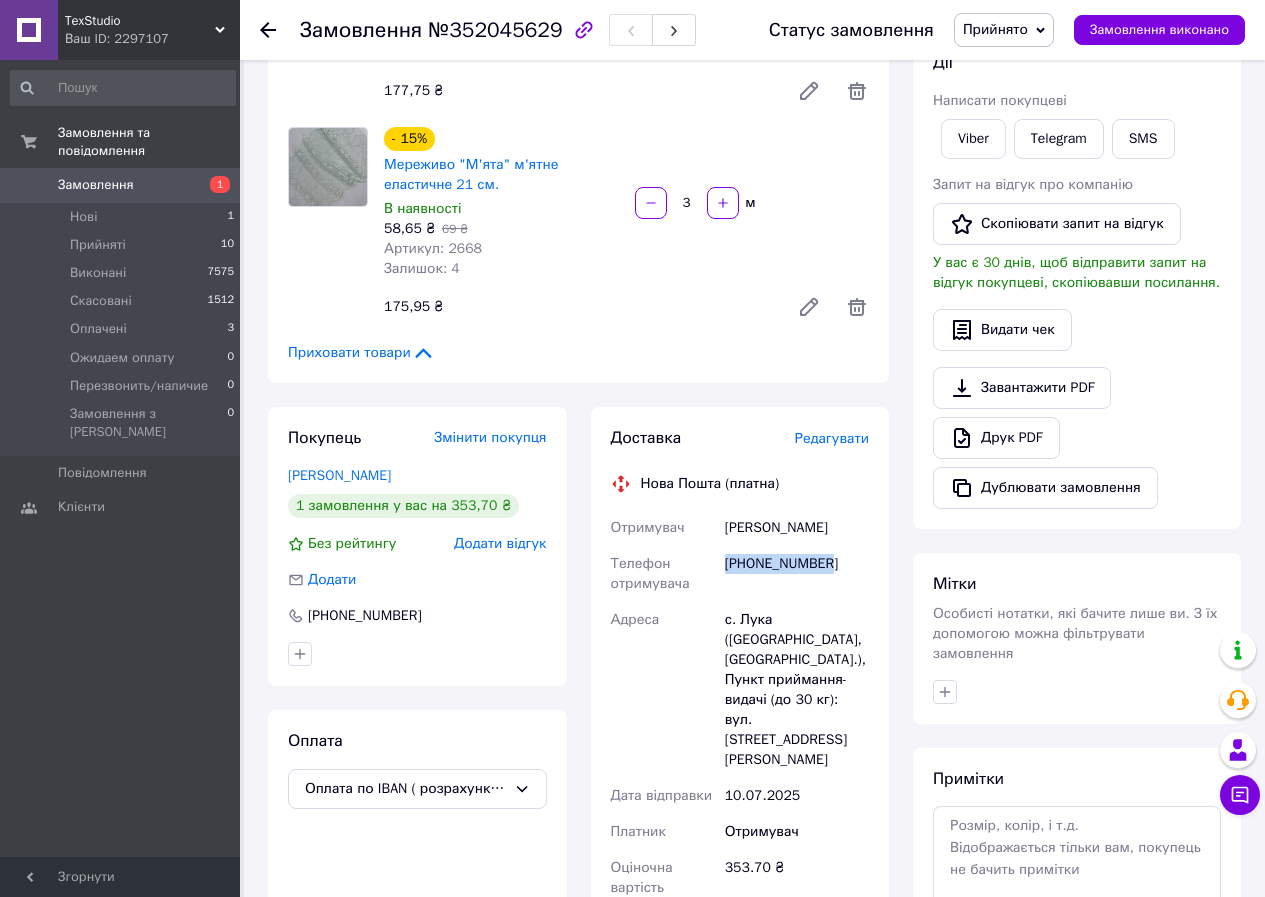 drag, startPoint x: 722, startPoint y: 565, endPoint x: 872, endPoint y: 576, distance: 150.40279 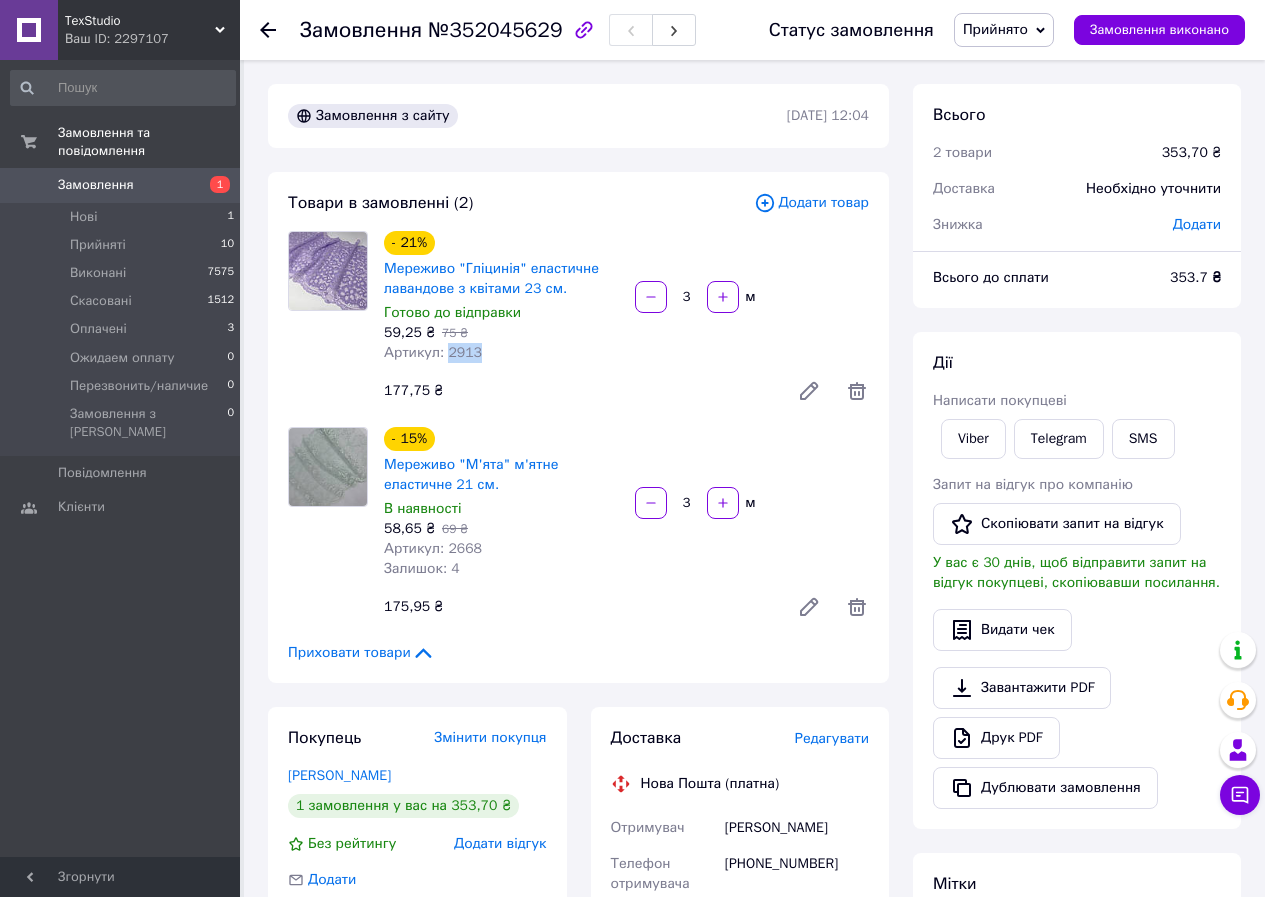 drag, startPoint x: 444, startPoint y: 355, endPoint x: 478, endPoint y: 356, distance: 34.0147 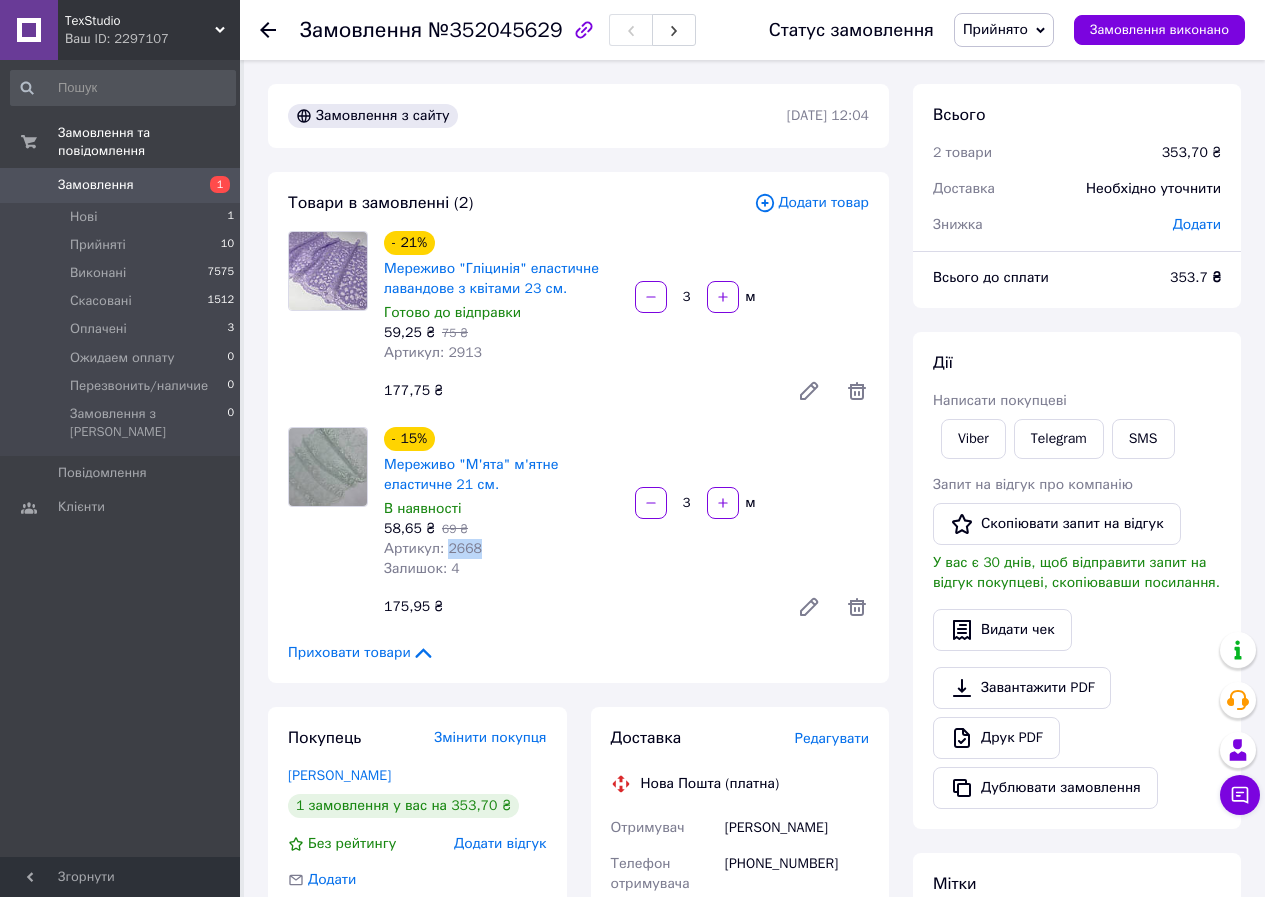 drag, startPoint x: 442, startPoint y: 548, endPoint x: 491, endPoint y: 550, distance: 49.0408 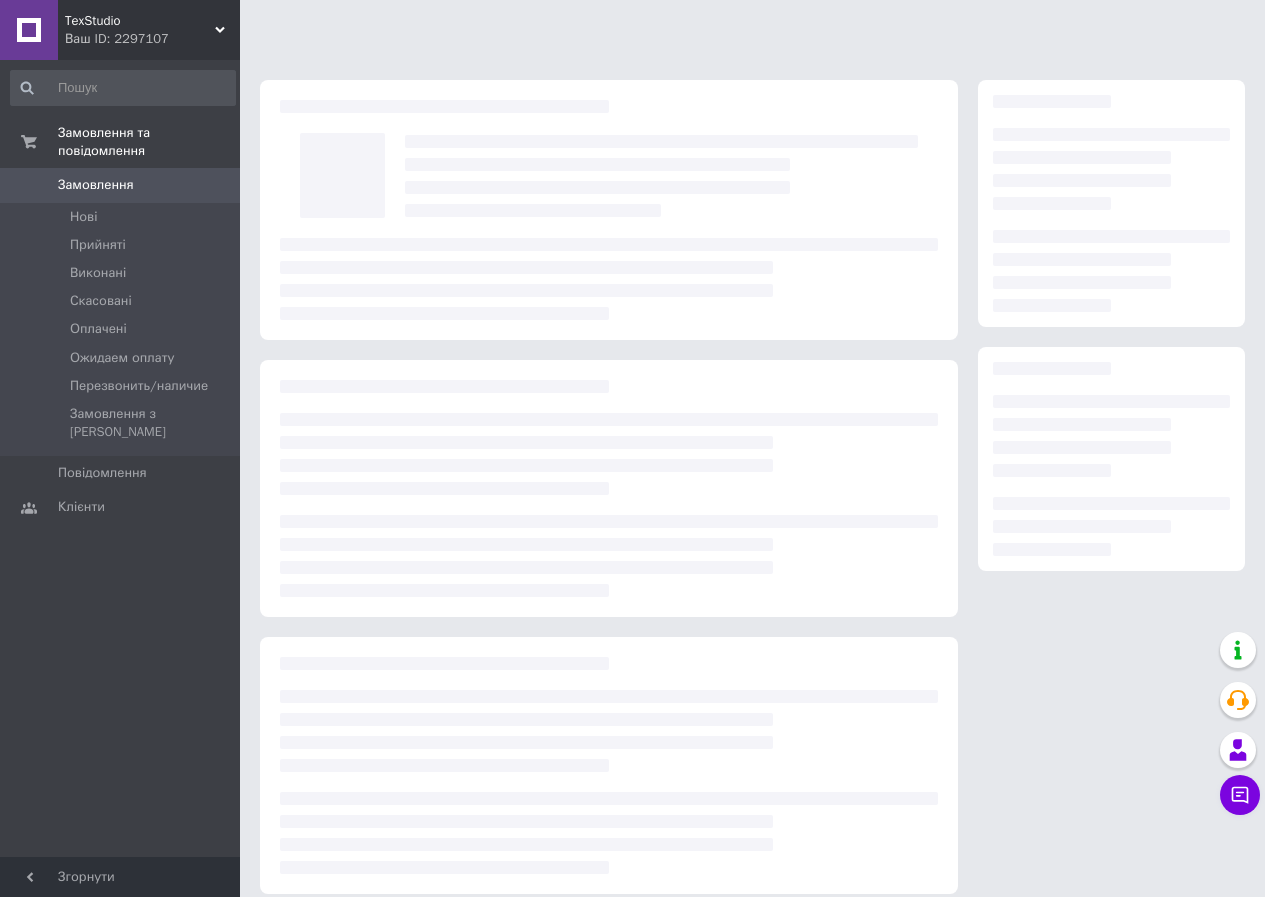 scroll, scrollTop: 0, scrollLeft: 0, axis: both 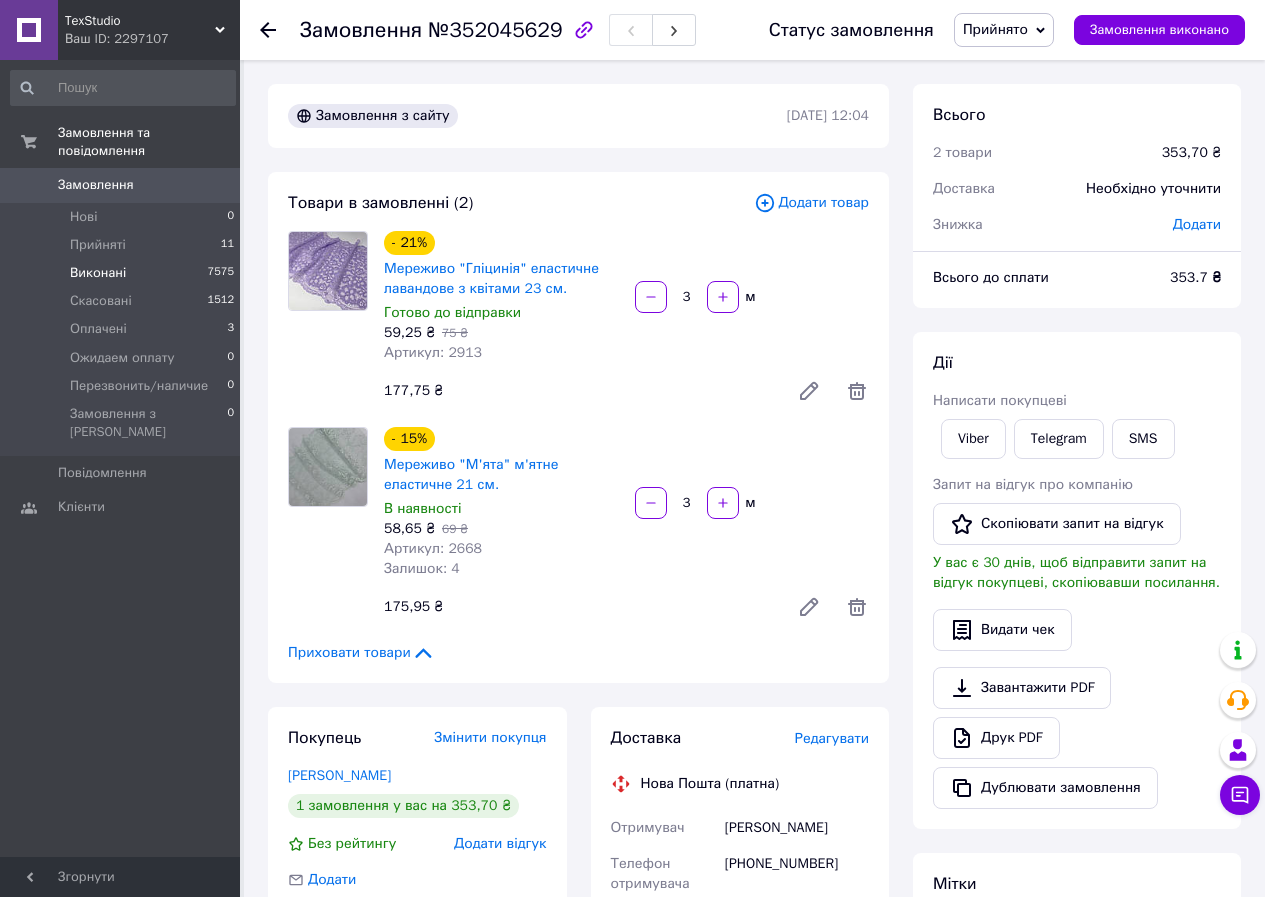 click on "Виконані" at bounding box center (98, 273) 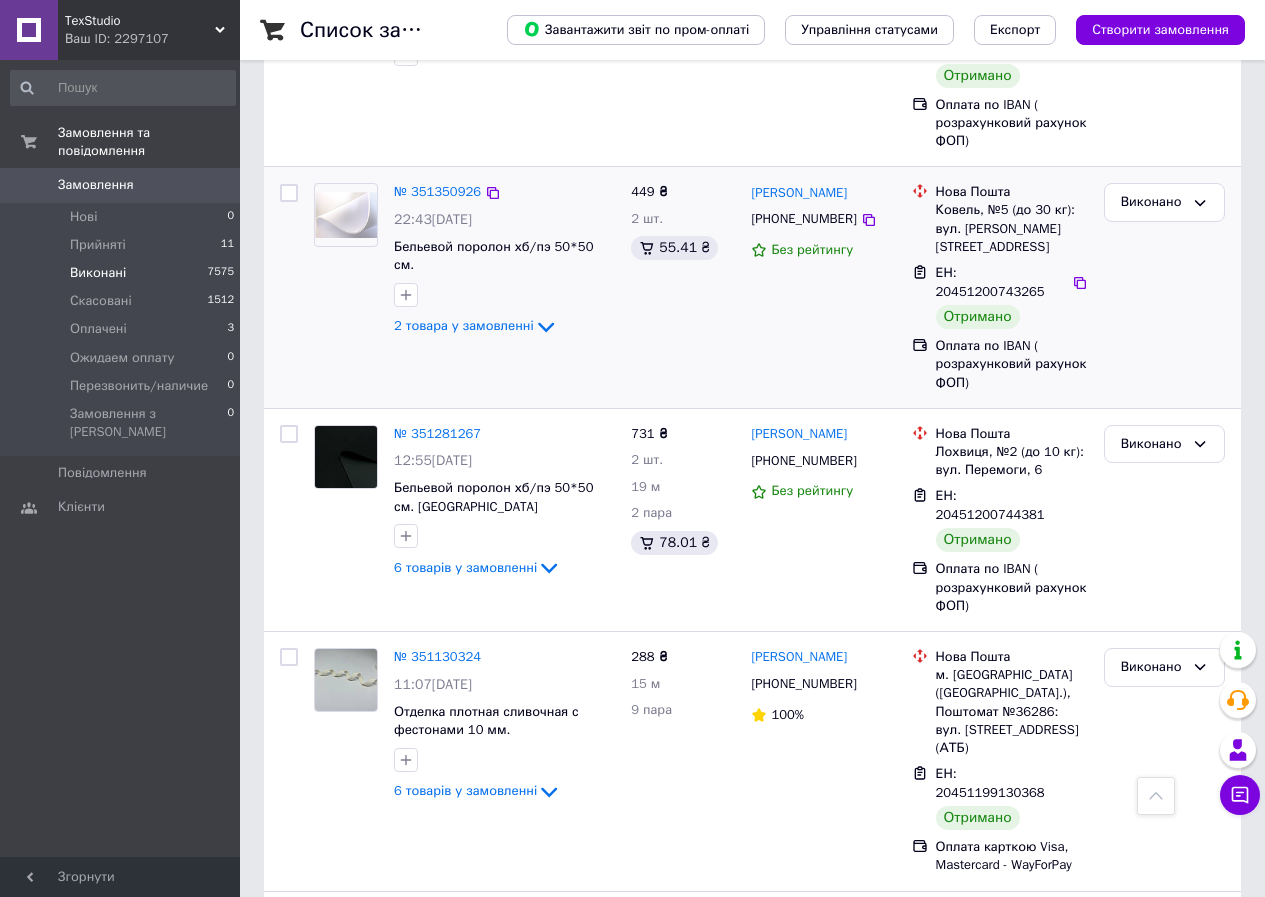 scroll, scrollTop: 1500, scrollLeft: 0, axis: vertical 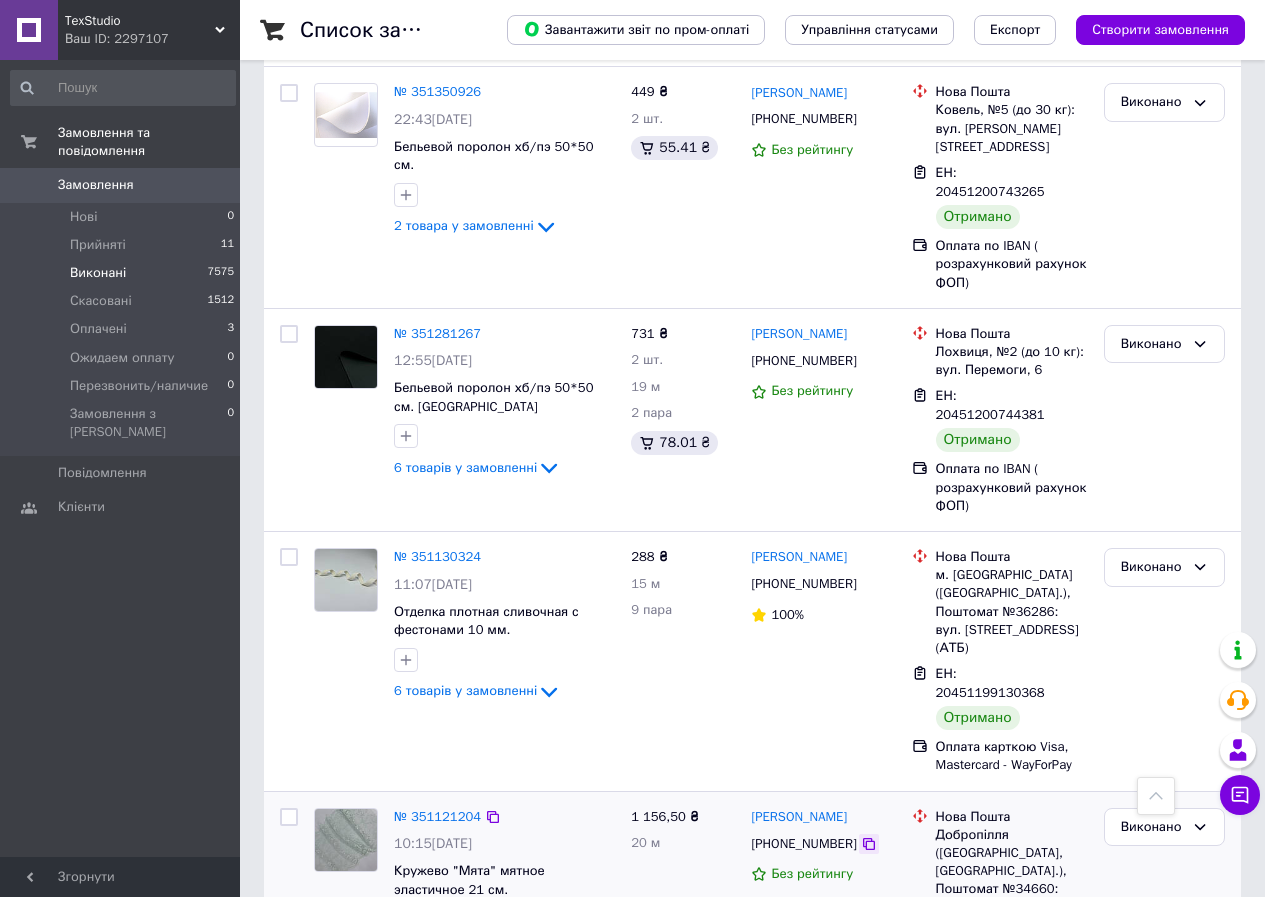 click 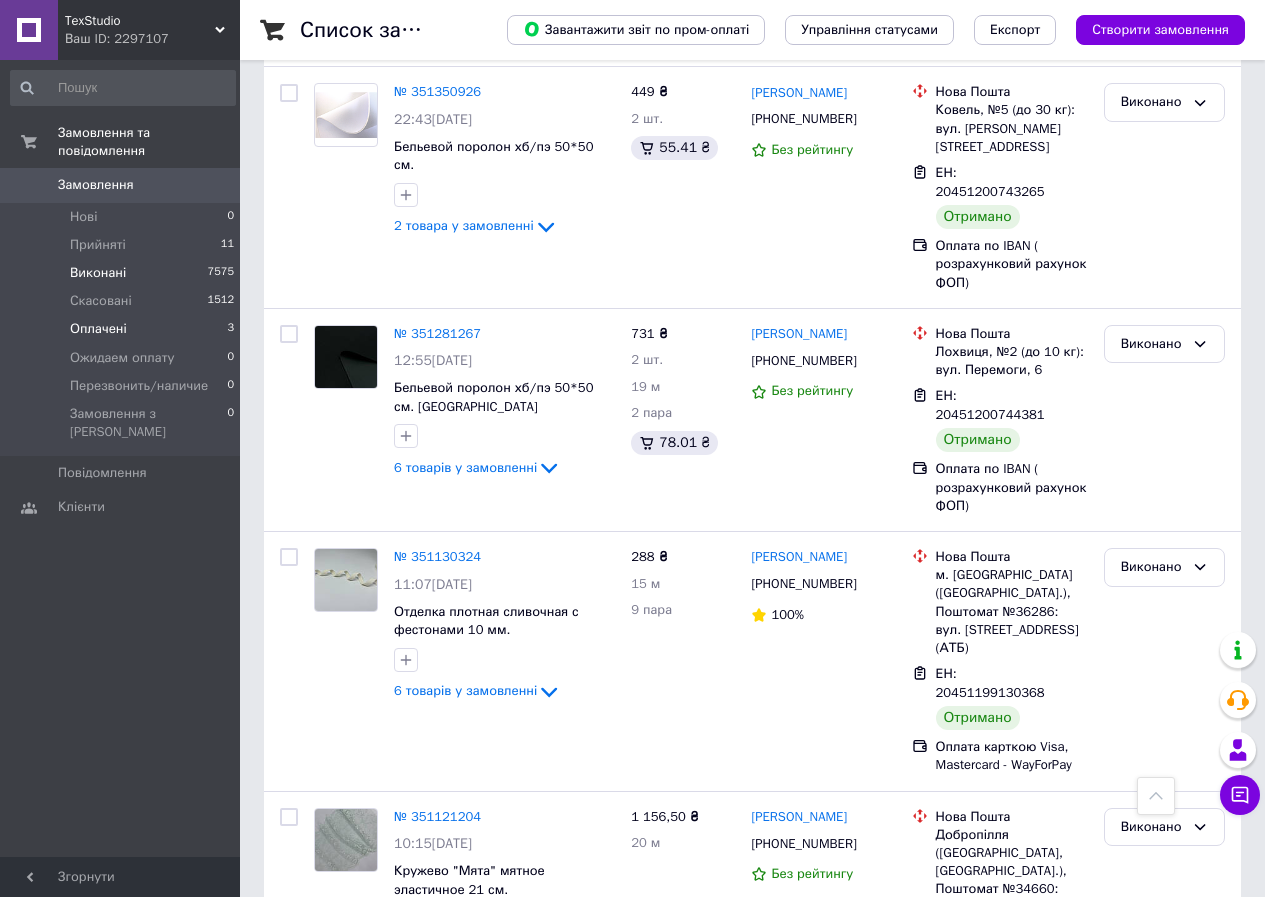 click on "Оплачені 3" at bounding box center [123, 329] 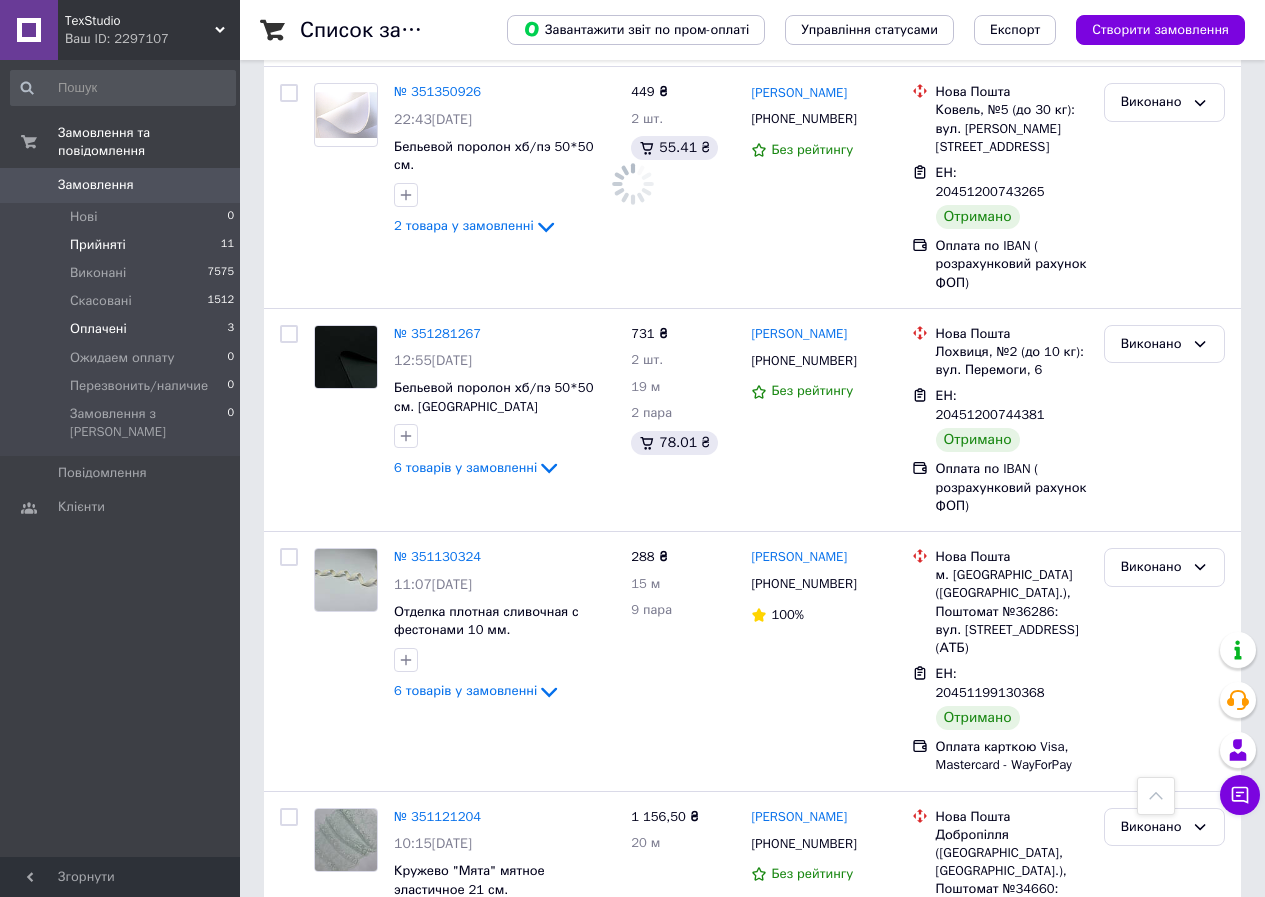 scroll, scrollTop: 0, scrollLeft: 0, axis: both 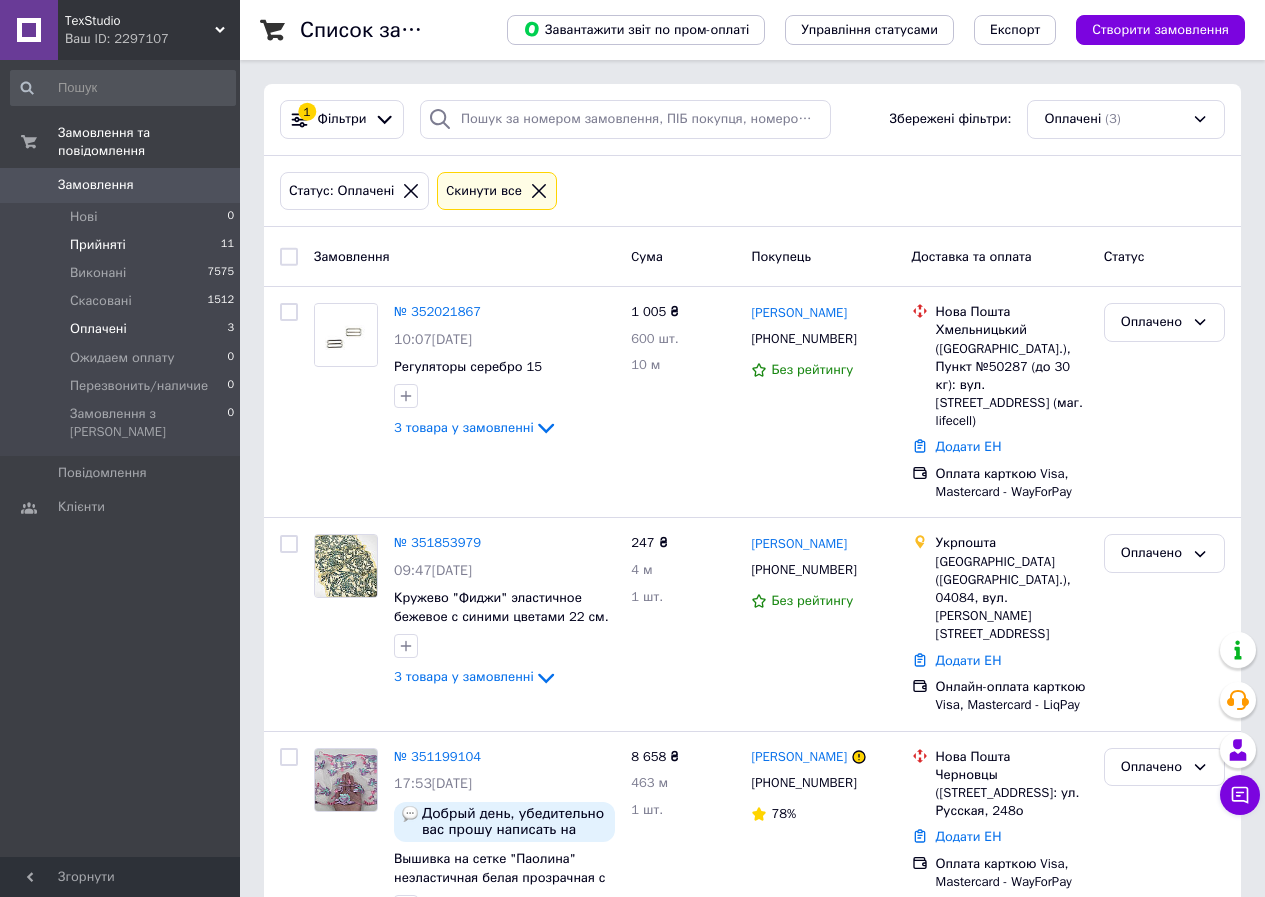 click on "Прийняті 11" at bounding box center [123, 245] 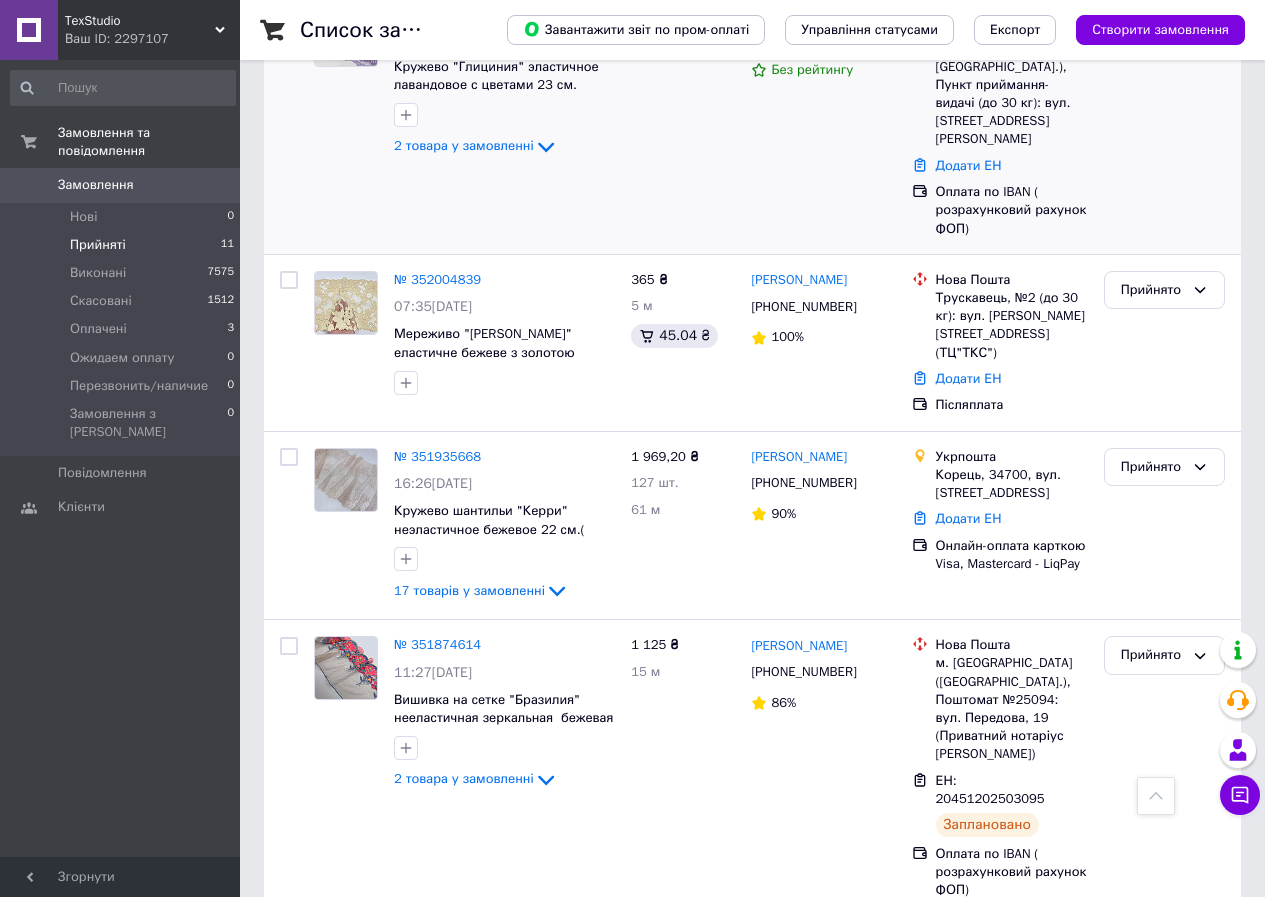scroll, scrollTop: 0, scrollLeft: 0, axis: both 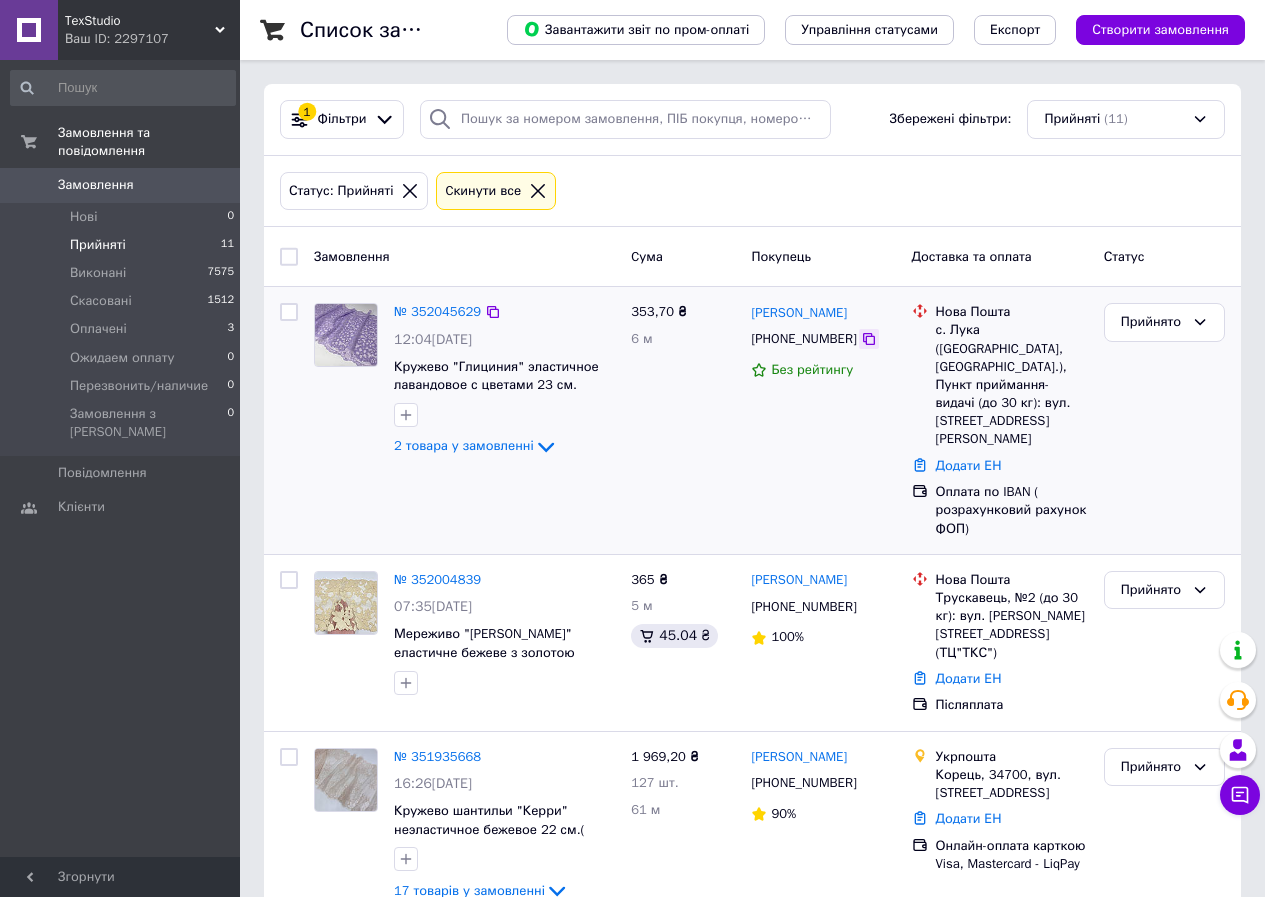 click 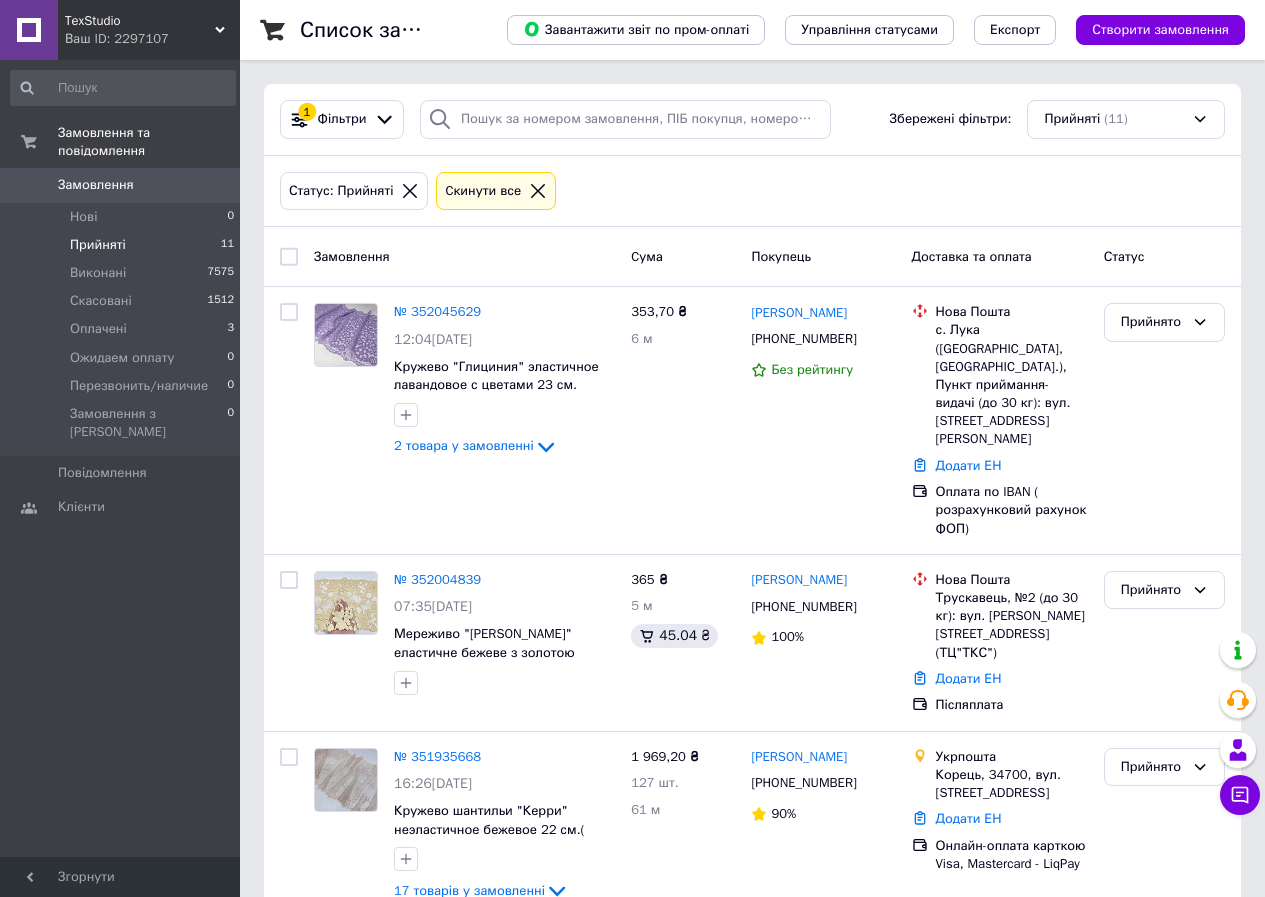 click on "Прийняті" at bounding box center [98, 245] 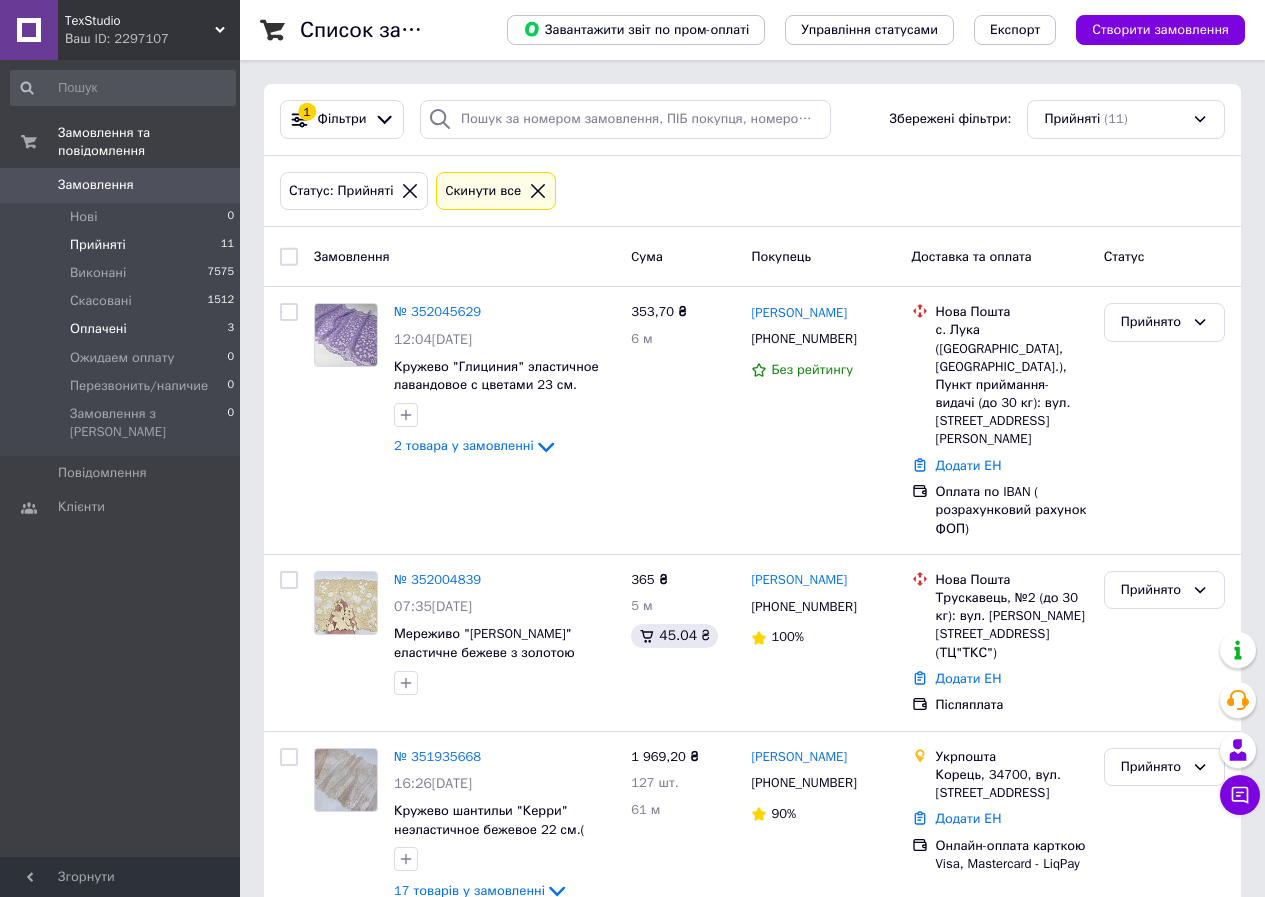 click on "Оплачені 3" at bounding box center (123, 329) 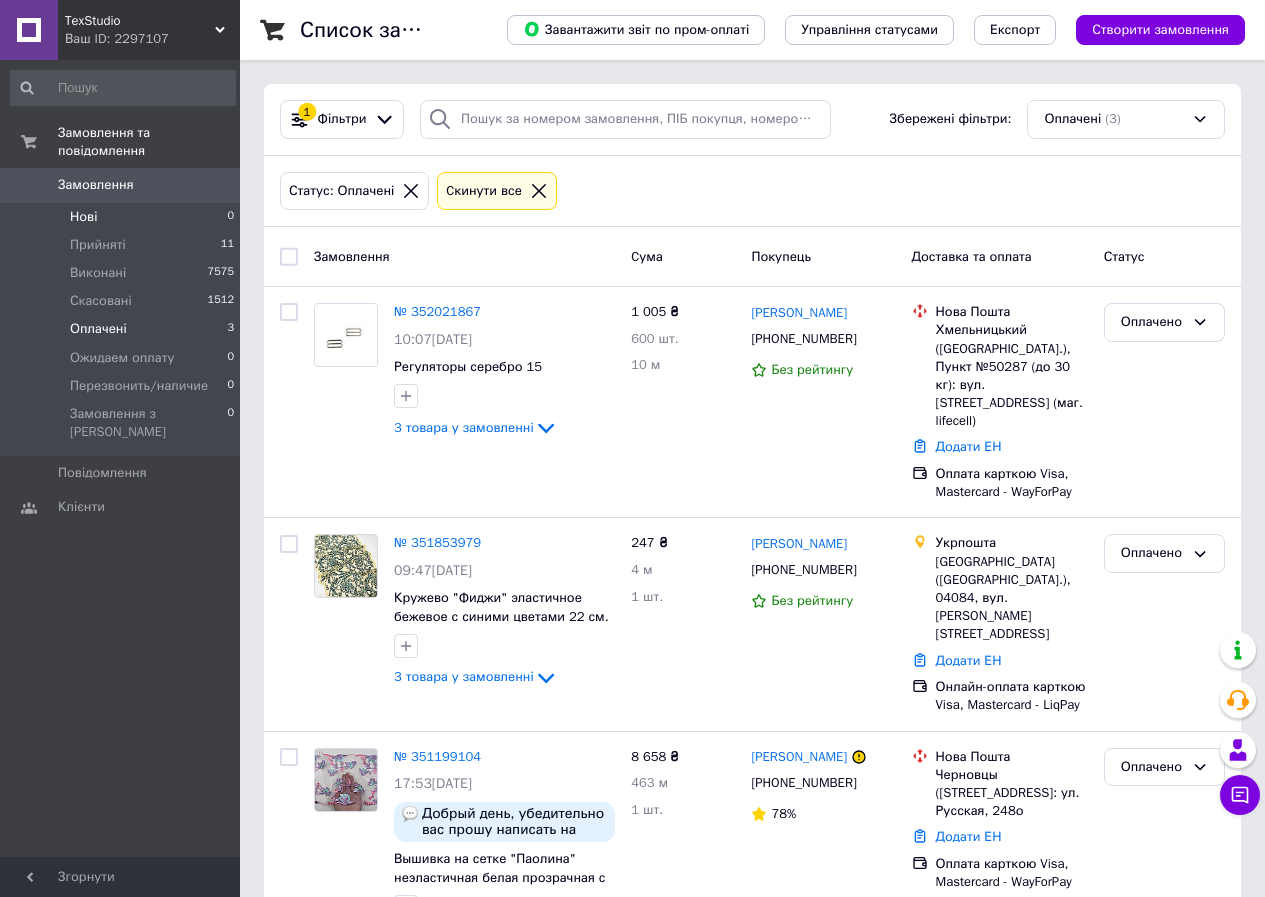 drag, startPoint x: 114, startPoint y: 226, endPoint x: 66, endPoint y: 192, distance: 58.821766 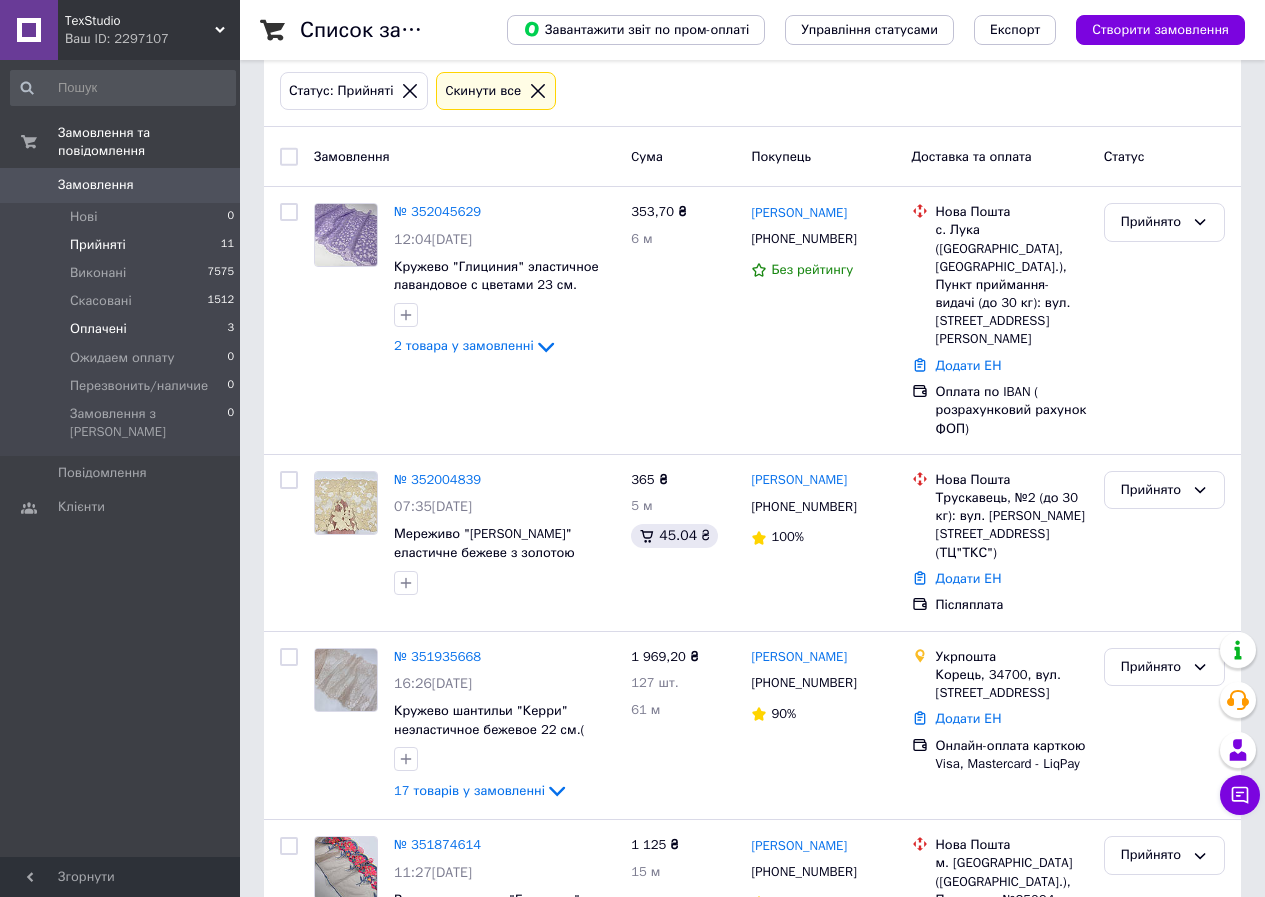 scroll, scrollTop: 200, scrollLeft: 0, axis: vertical 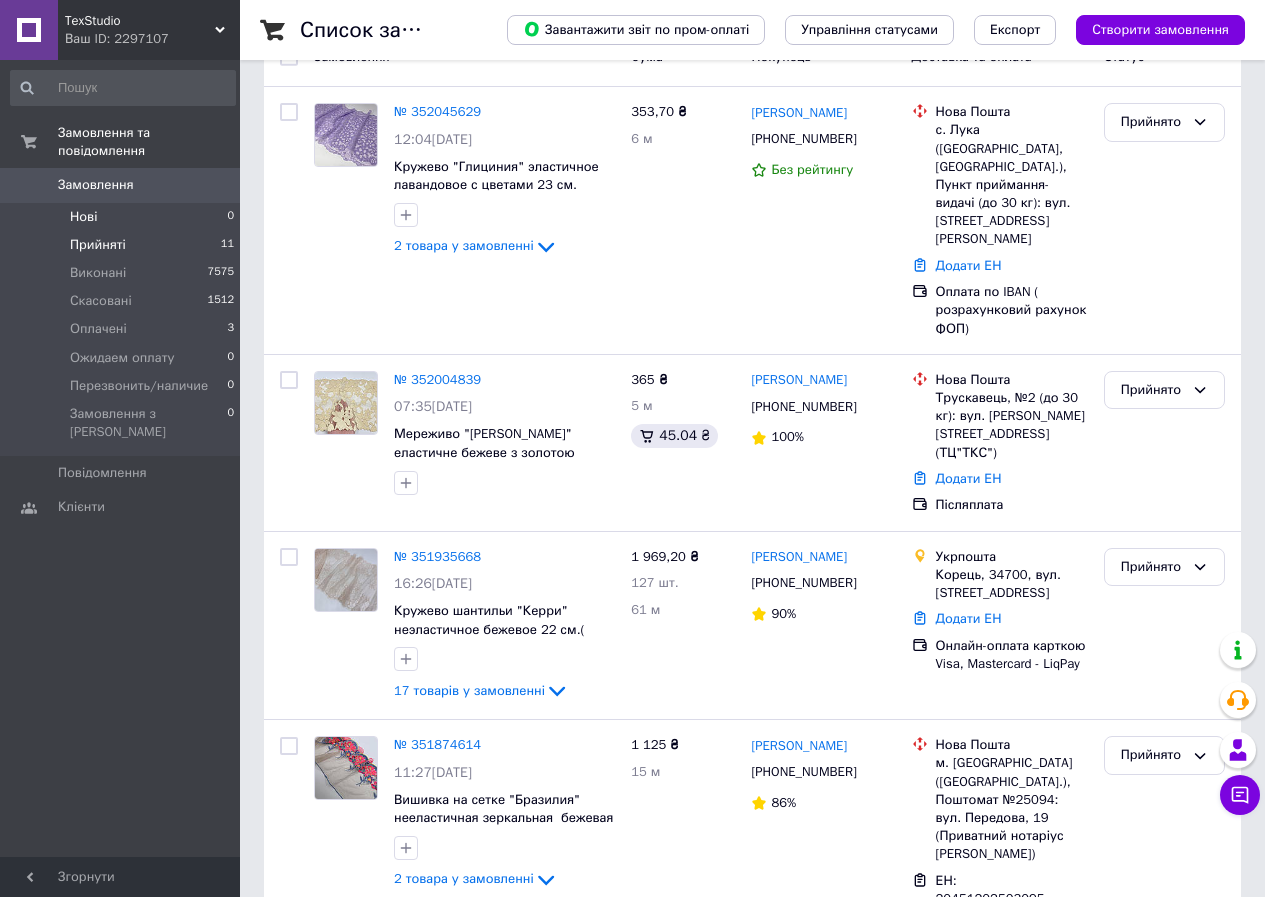 click on "Нові 0" at bounding box center [123, 217] 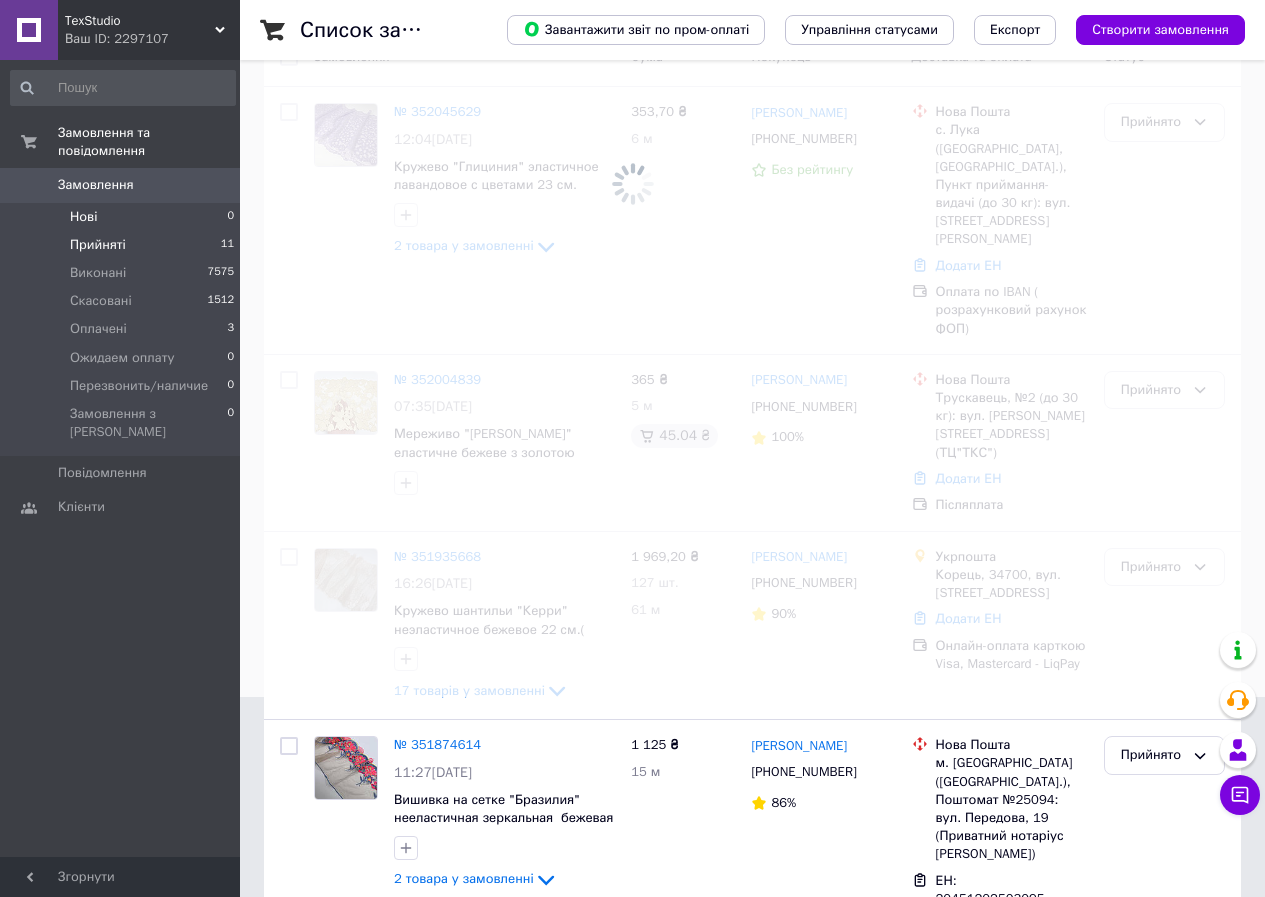 scroll, scrollTop: 0, scrollLeft: 0, axis: both 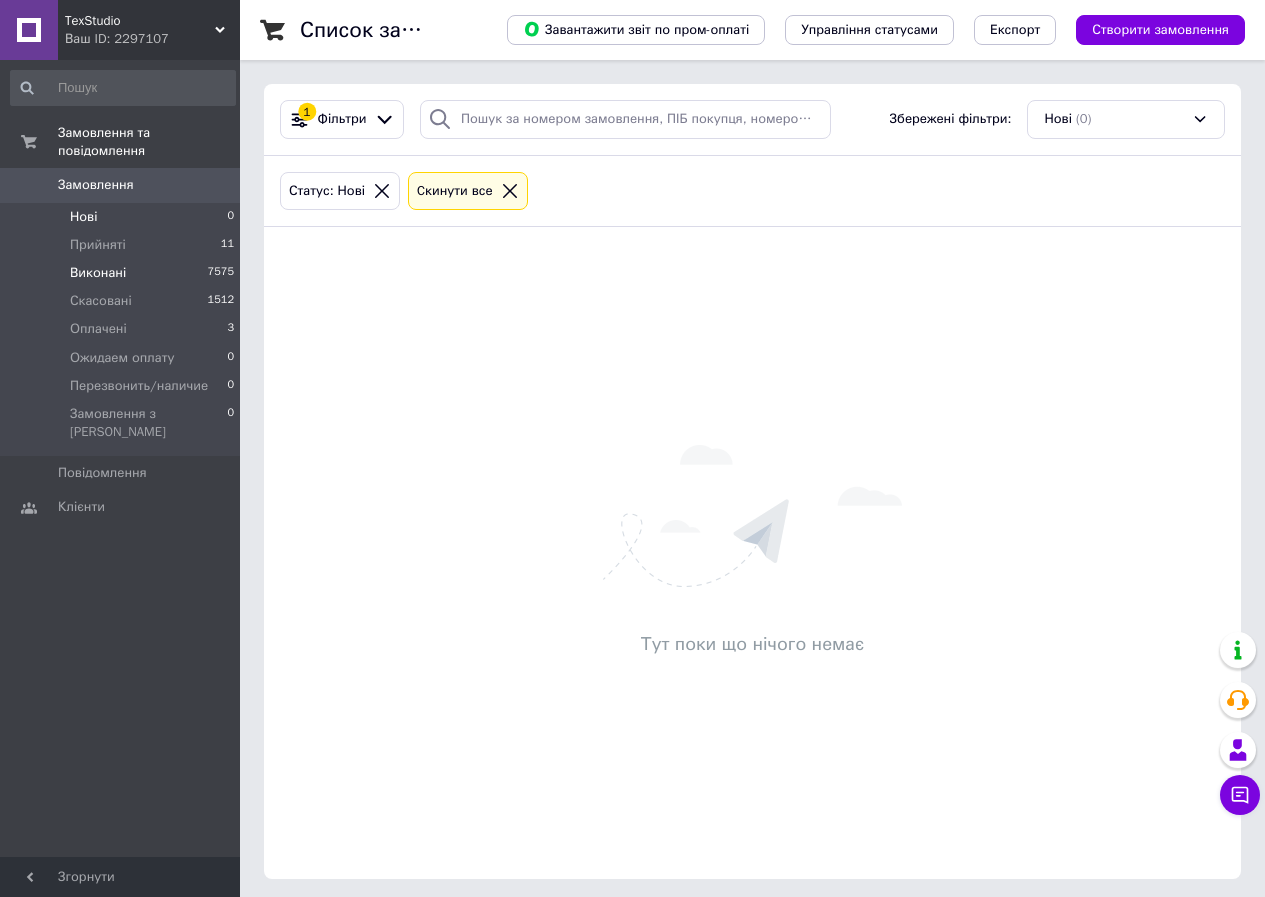 click on "Виконані" at bounding box center [98, 273] 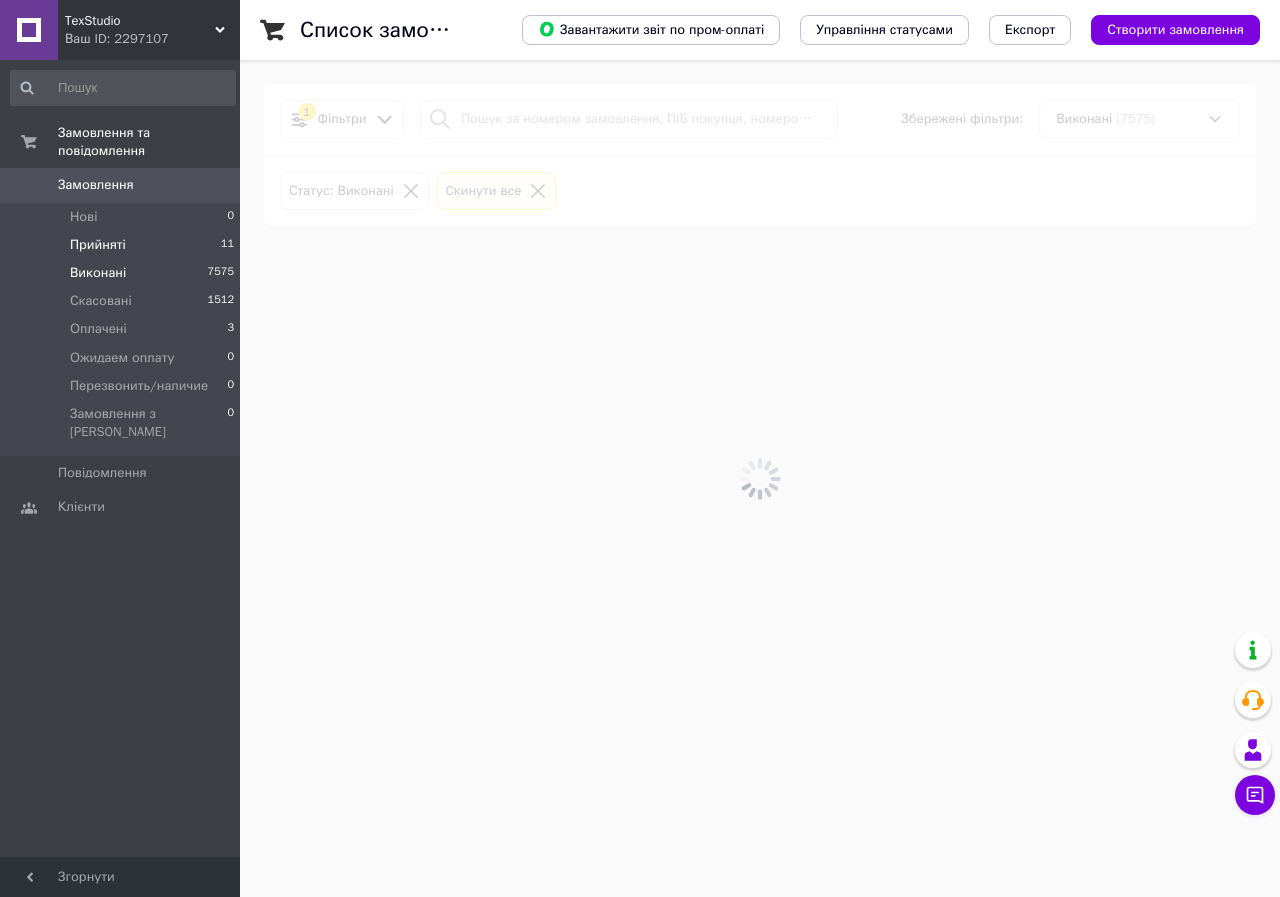 click on "Прийняті" at bounding box center (98, 245) 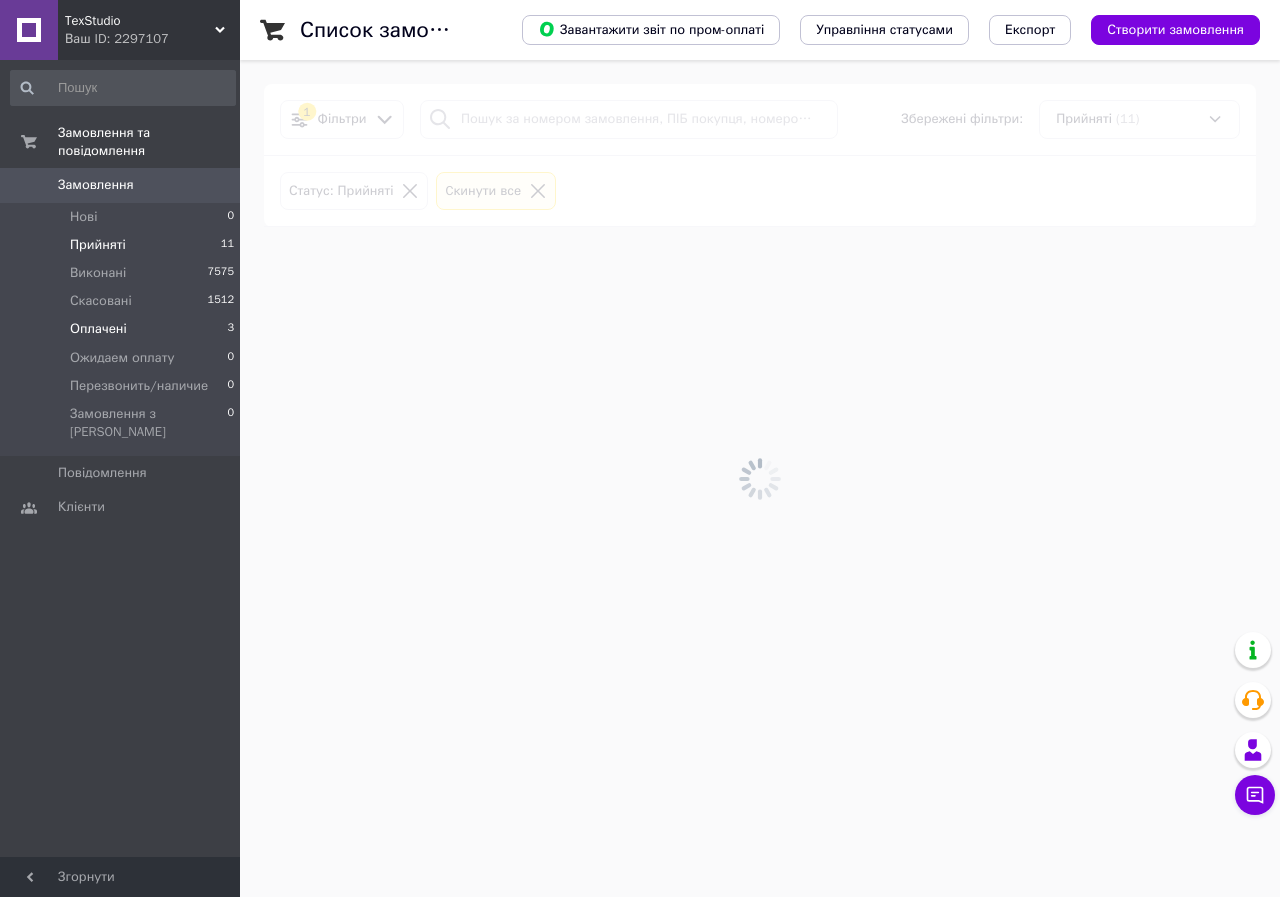 click on "Оплачені" at bounding box center (98, 329) 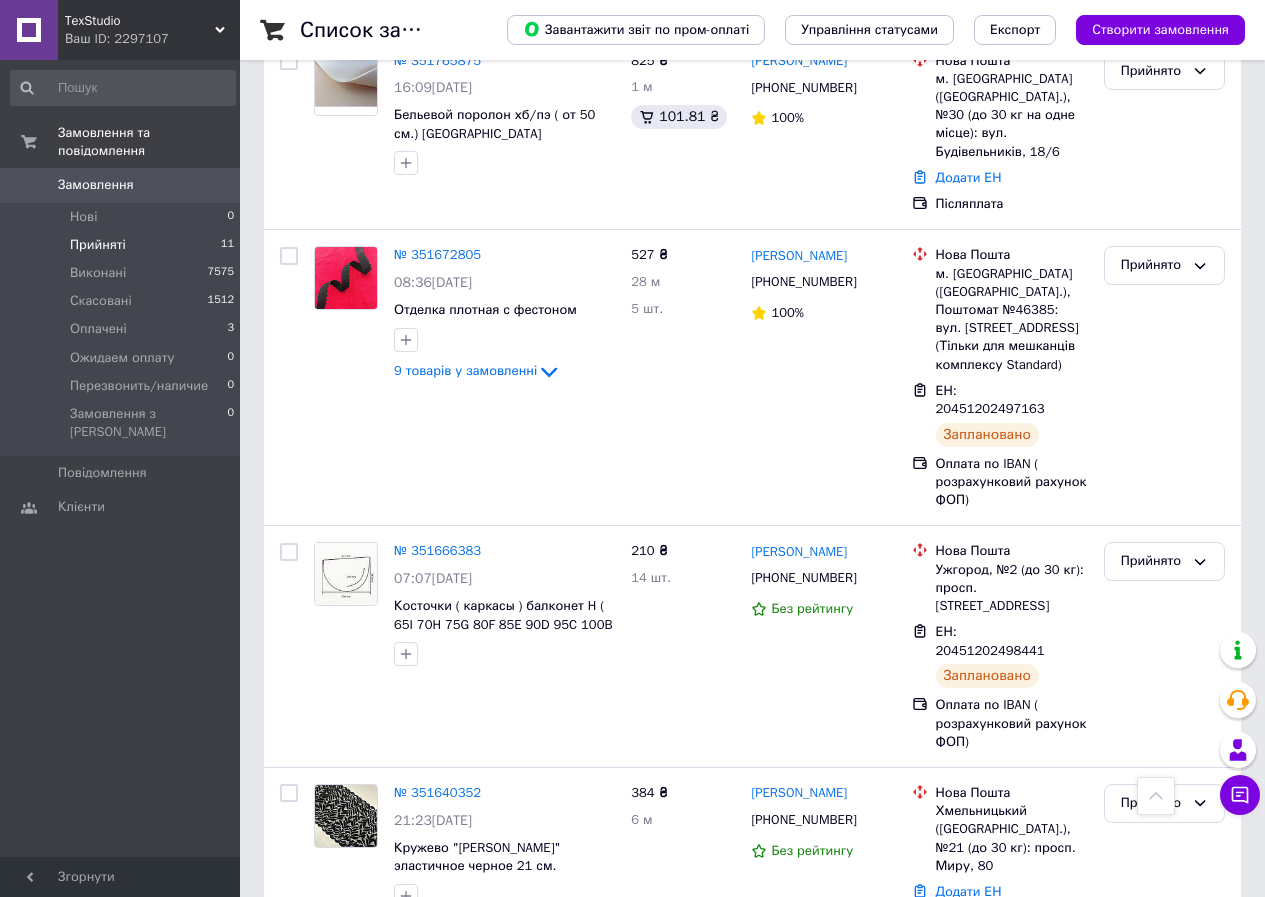 scroll, scrollTop: 1776, scrollLeft: 0, axis: vertical 